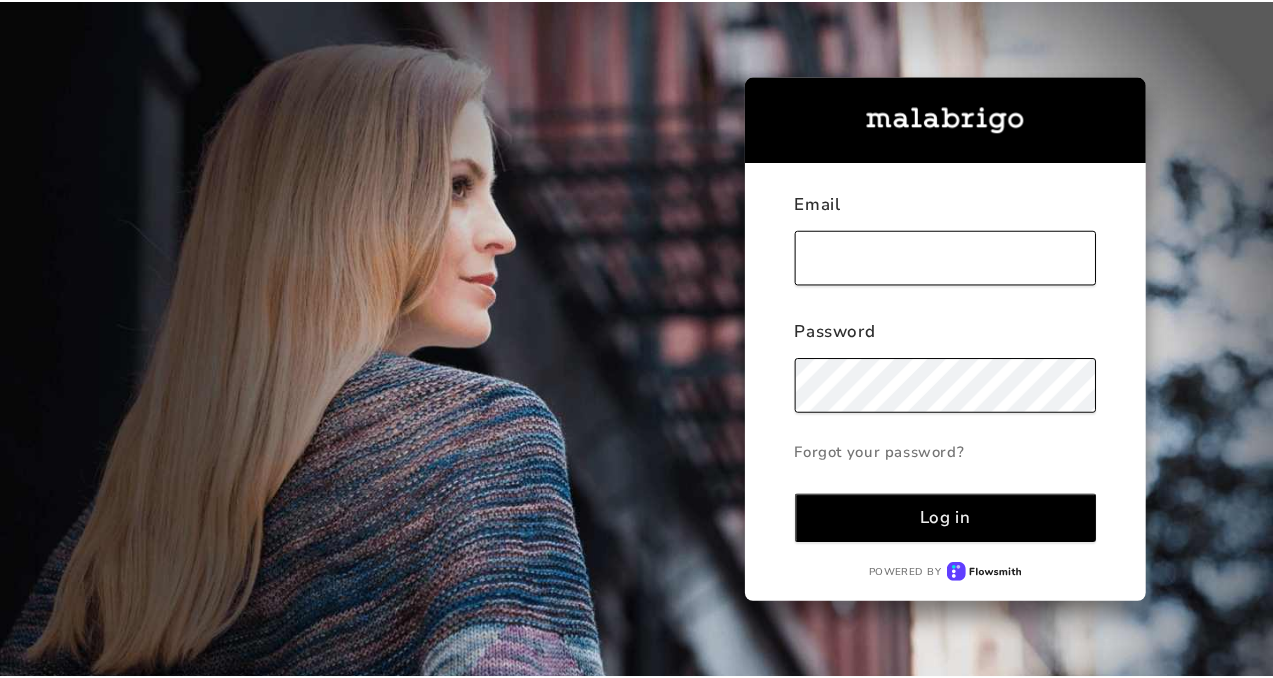 scroll, scrollTop: 0, scrollLeft: 0, axis: both 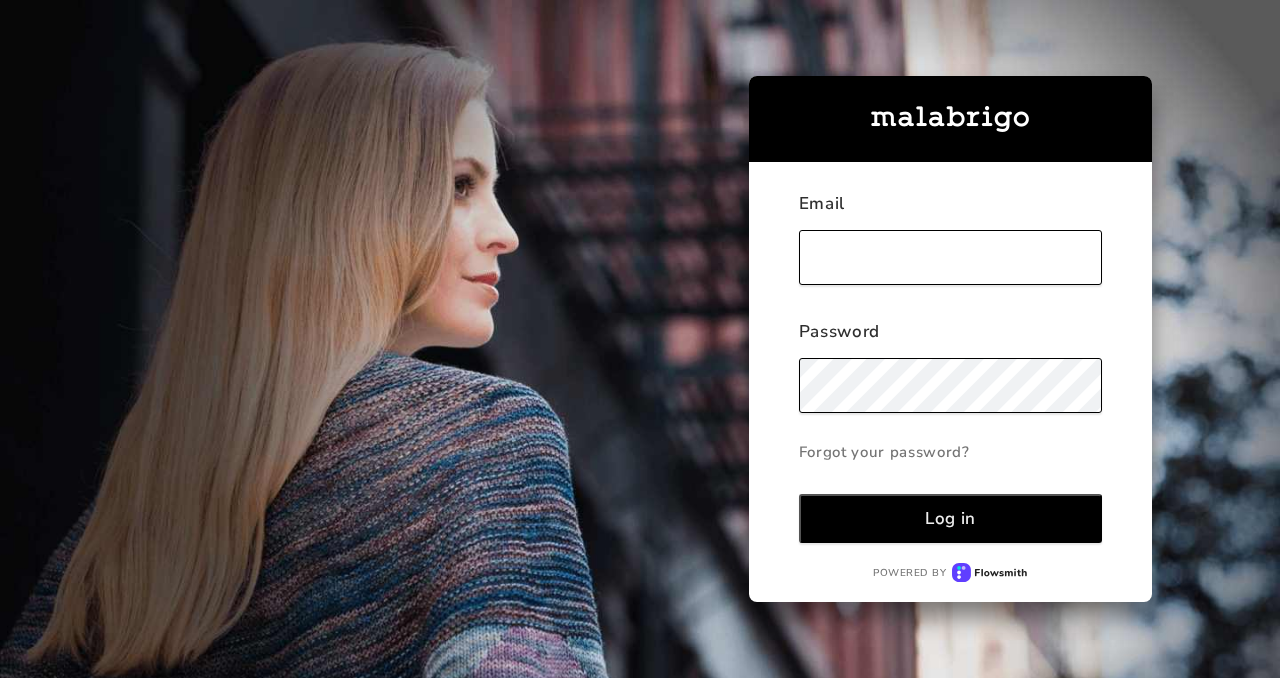 type on "[EMAIL_ADDRESS][DOMAIN_NAME]" 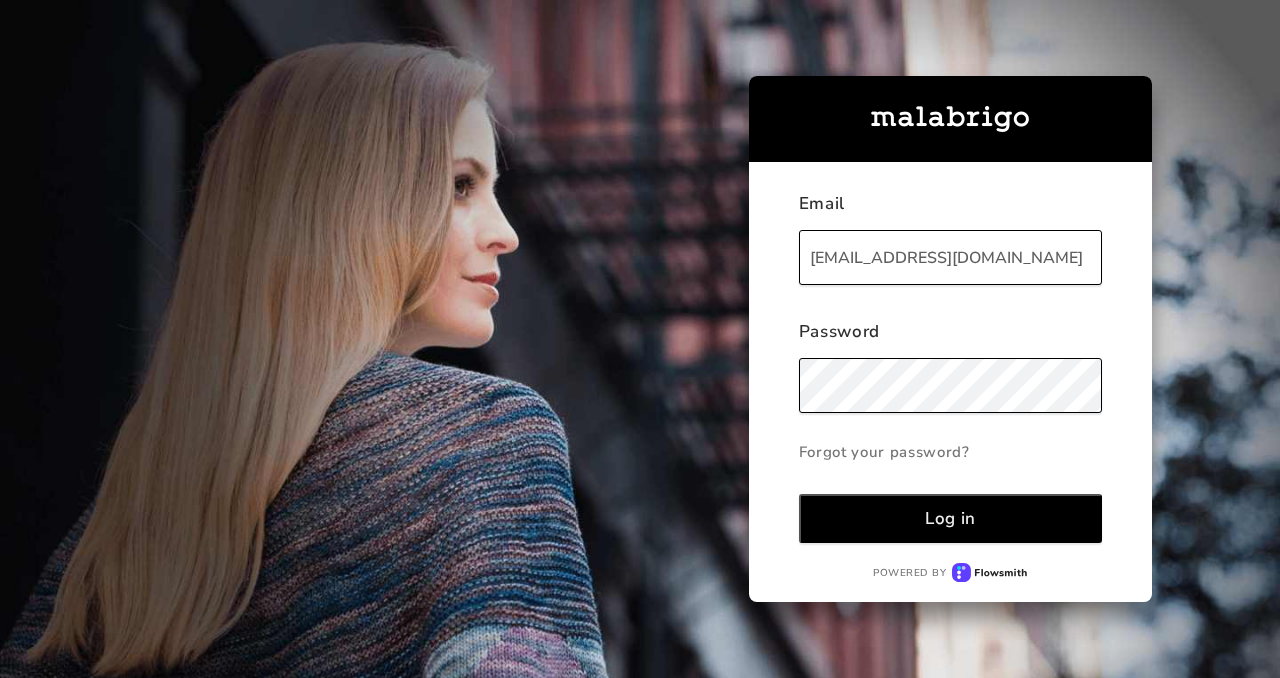 click on "Log in" at bounding box center (950, 518) 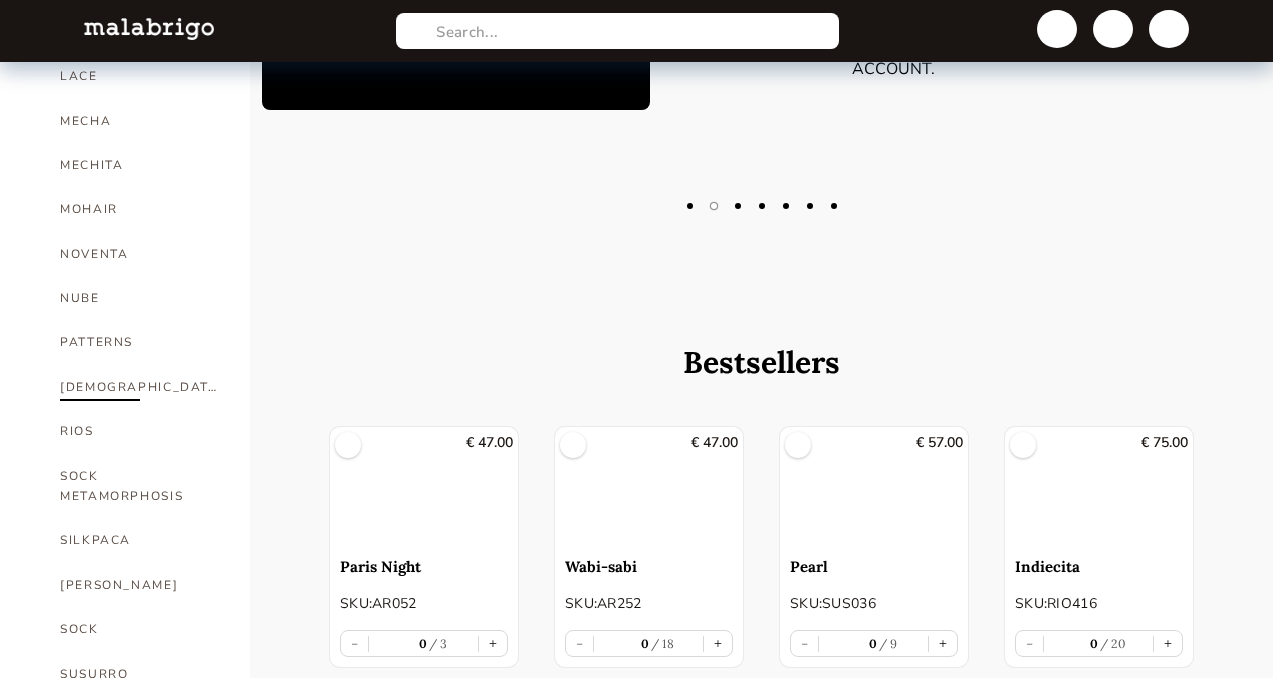 scroll, scrollTop: 453, scrollLeft: 0, axis: vertical 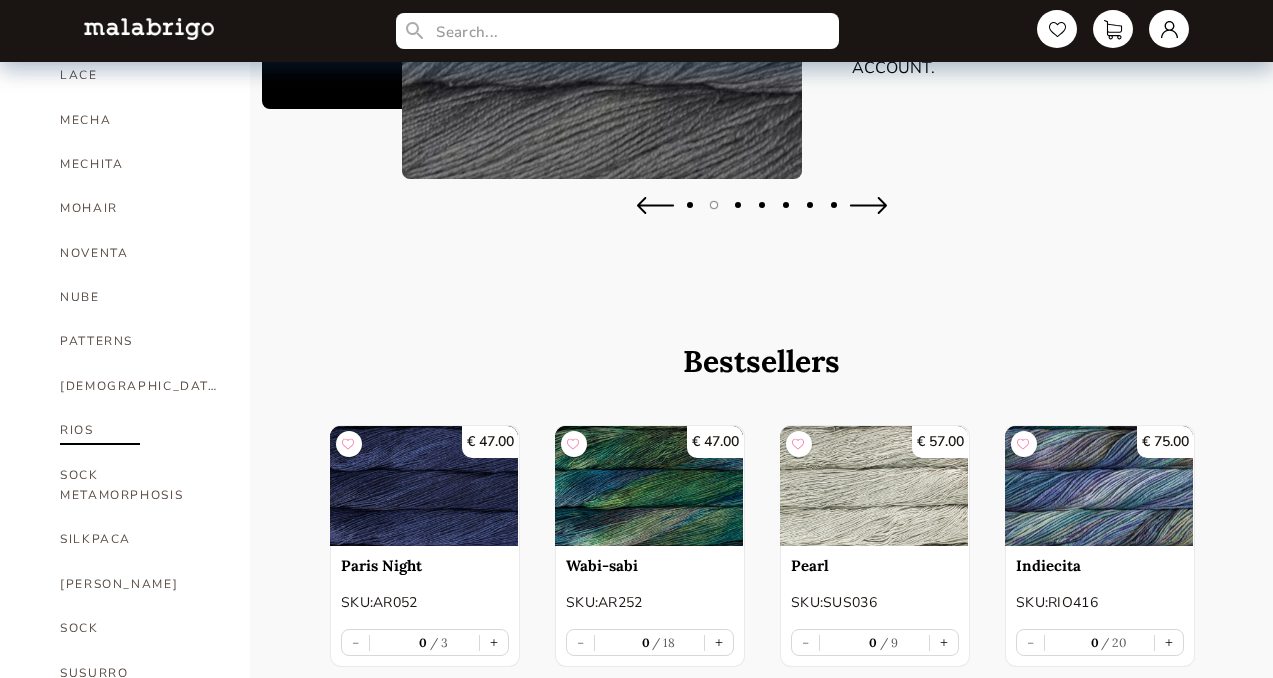 click on "RIOS" at bounding box center [140, 430] 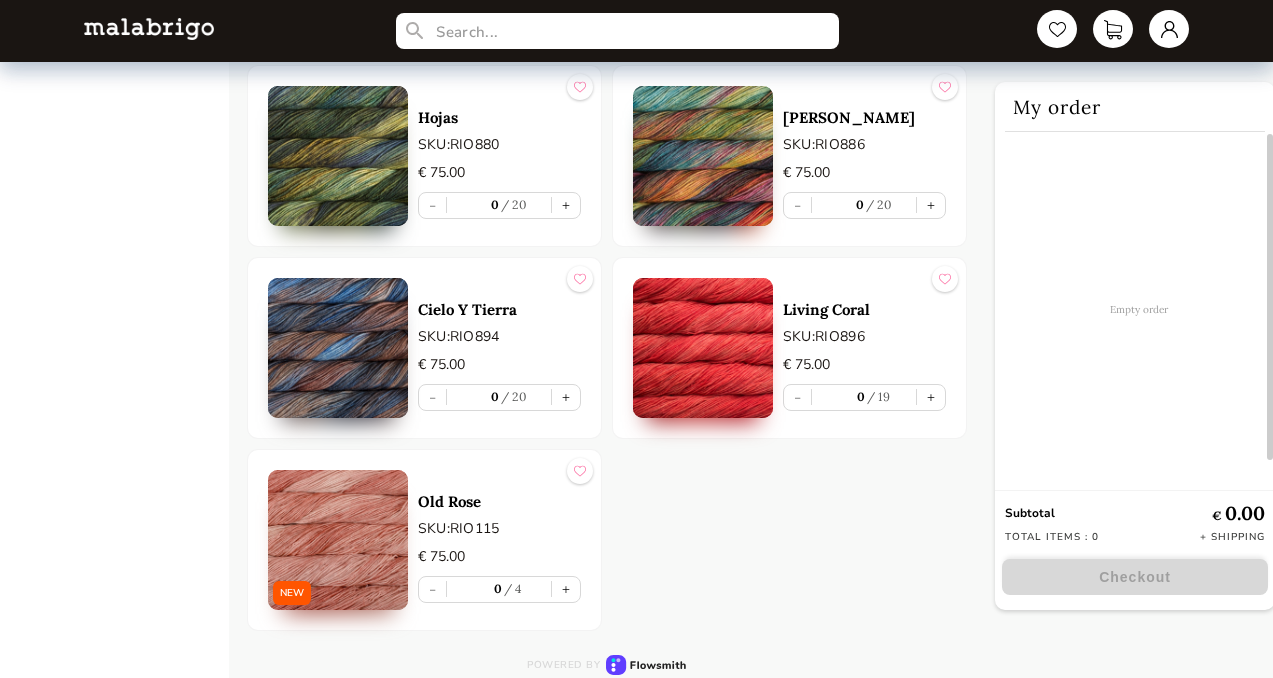 scroll, scrollTop: 328, scrollLeft: 0, axis: vertical 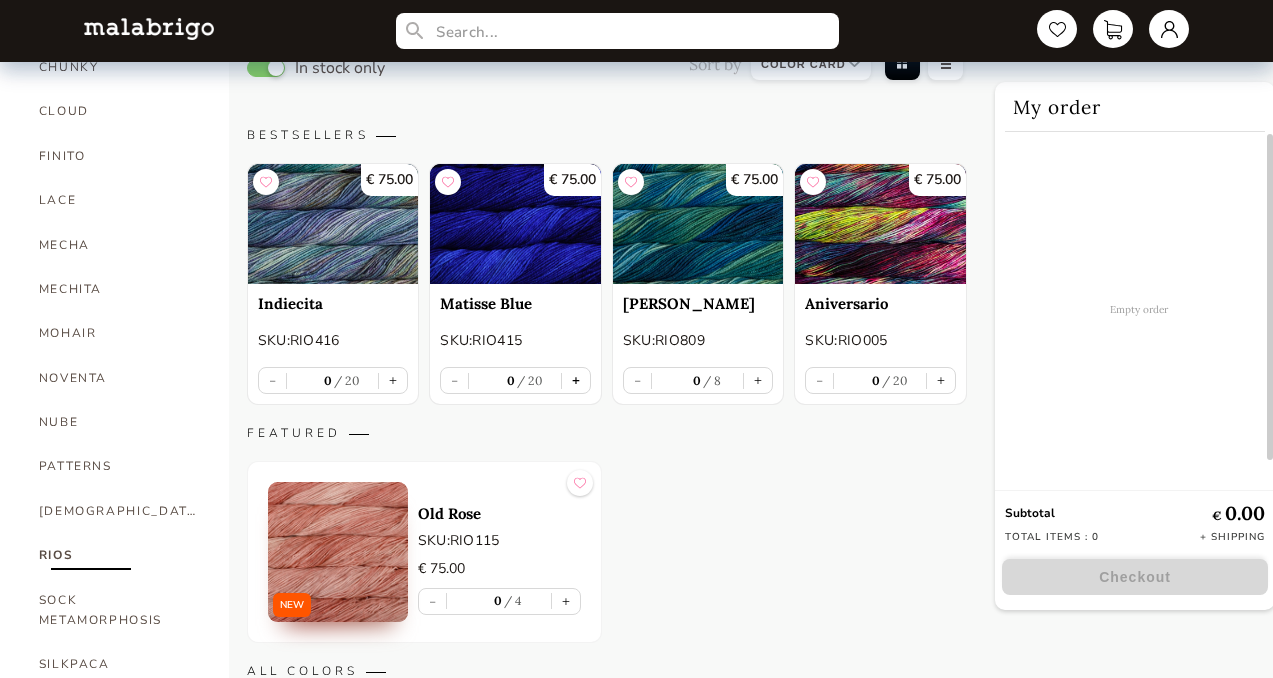 click on "+" at bounding box center [576, 380] 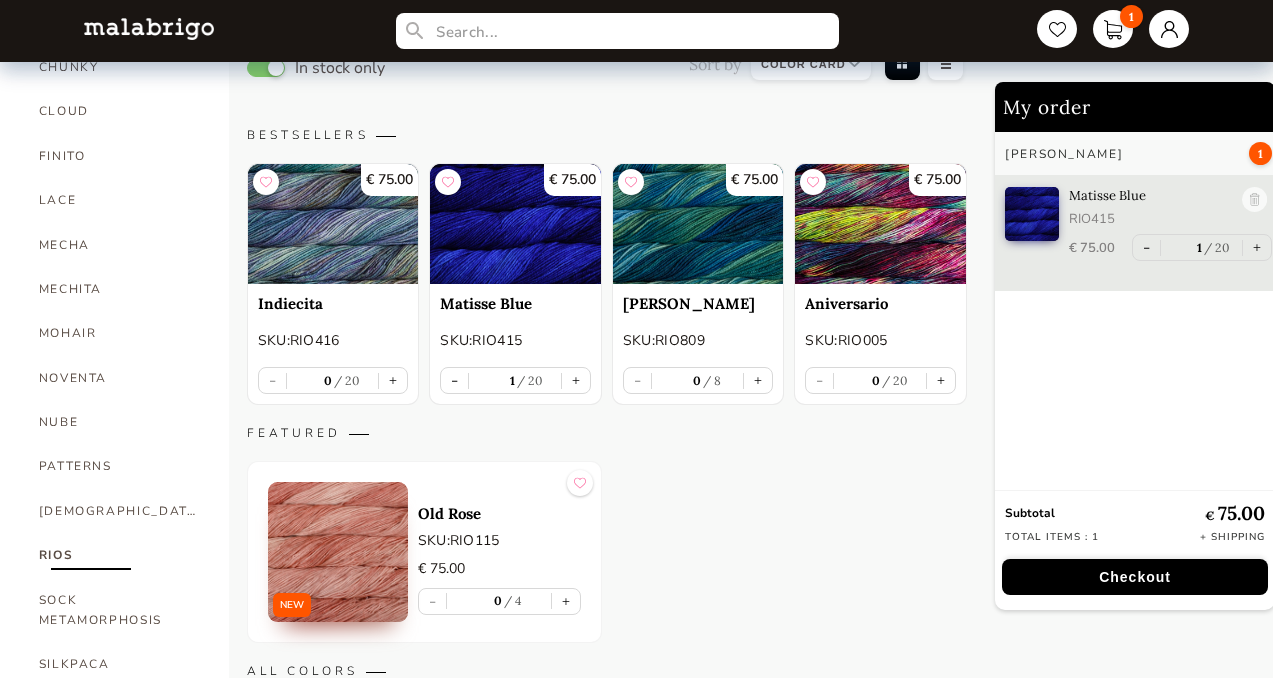 scroll, scrollTop: 11903, scrollLeft: 0, axis: vertical 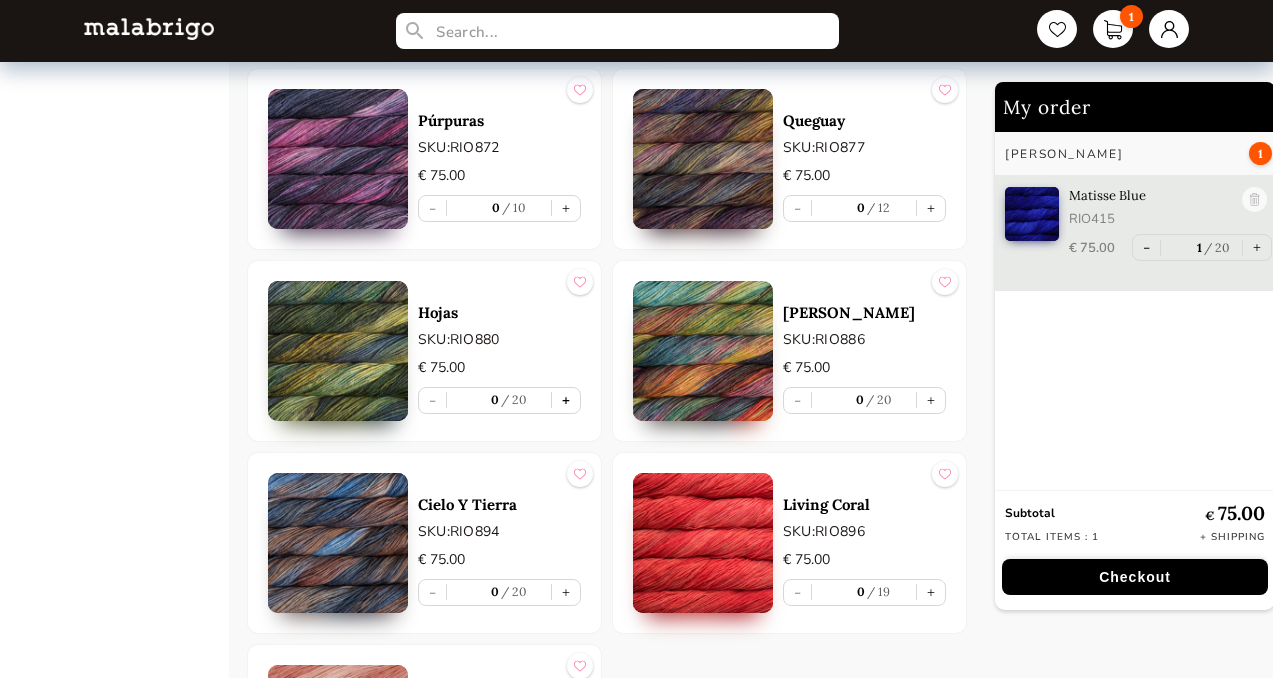 click on "+" at bounding box center [566, 400] 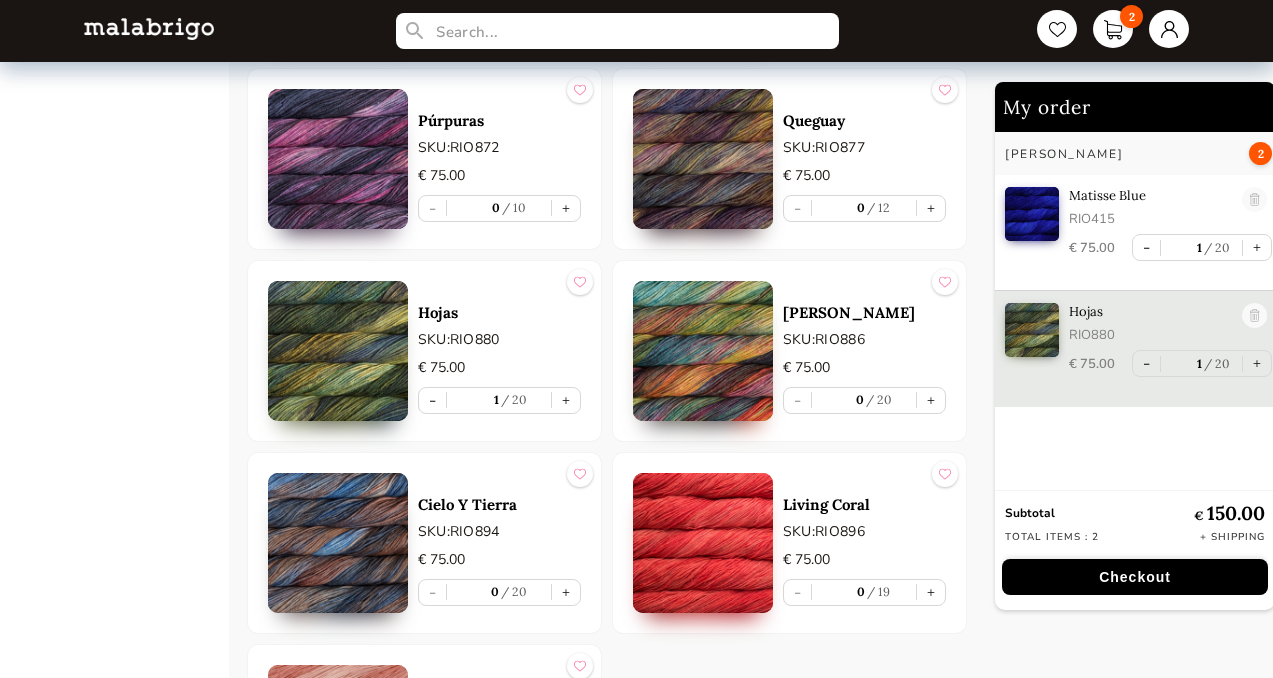 scroll, scrollTop: 9215, scrollLeft: 0, axis: vertical 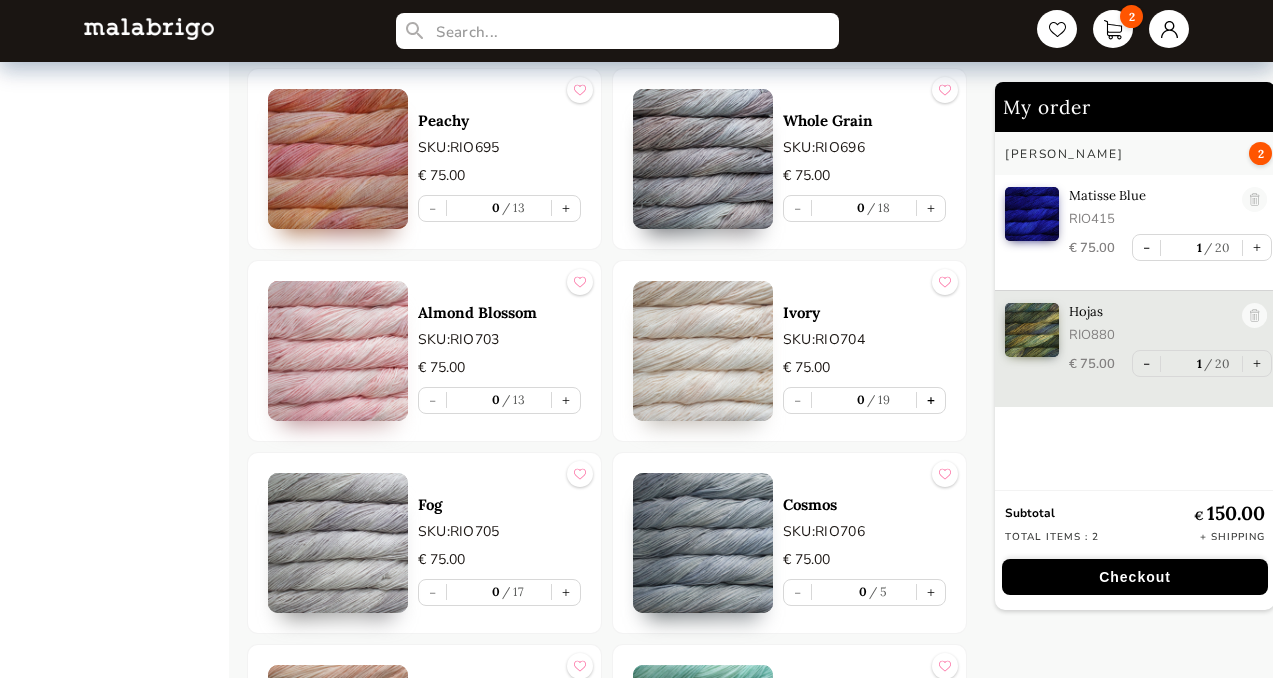 click on "+" at bounding box center [931, 400] 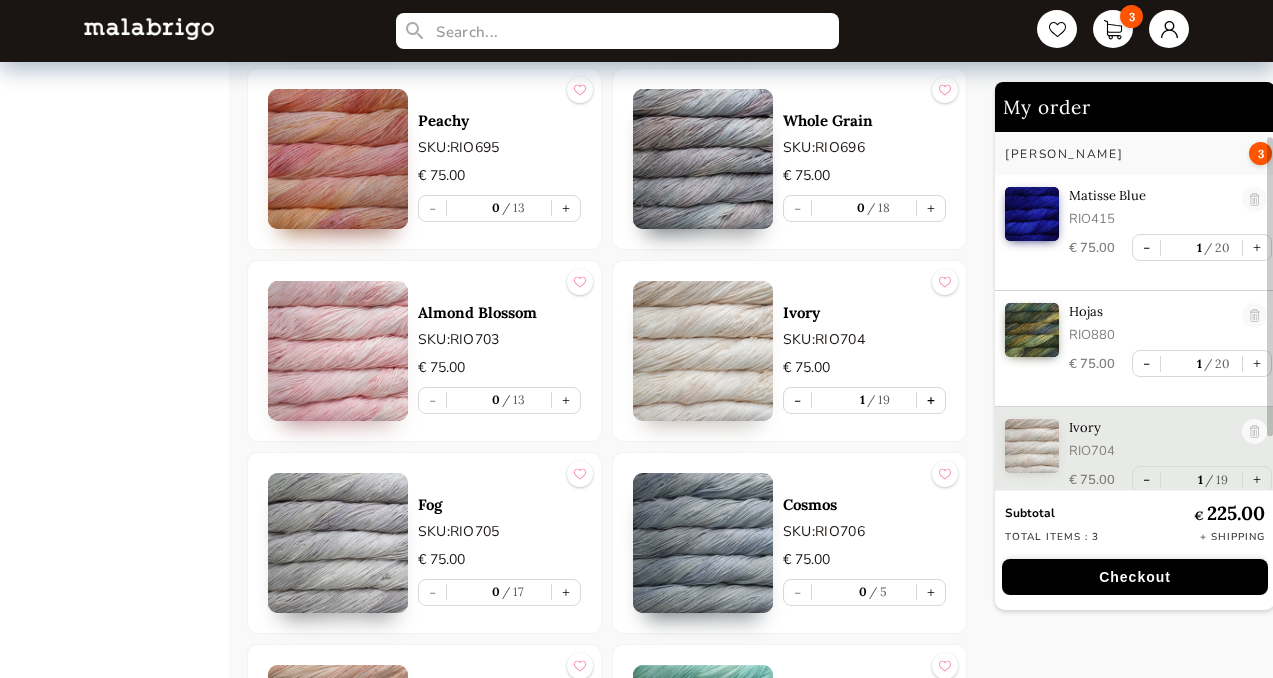 scroll, scrollTop: 8, scrollLeft: 0, axis: vertical 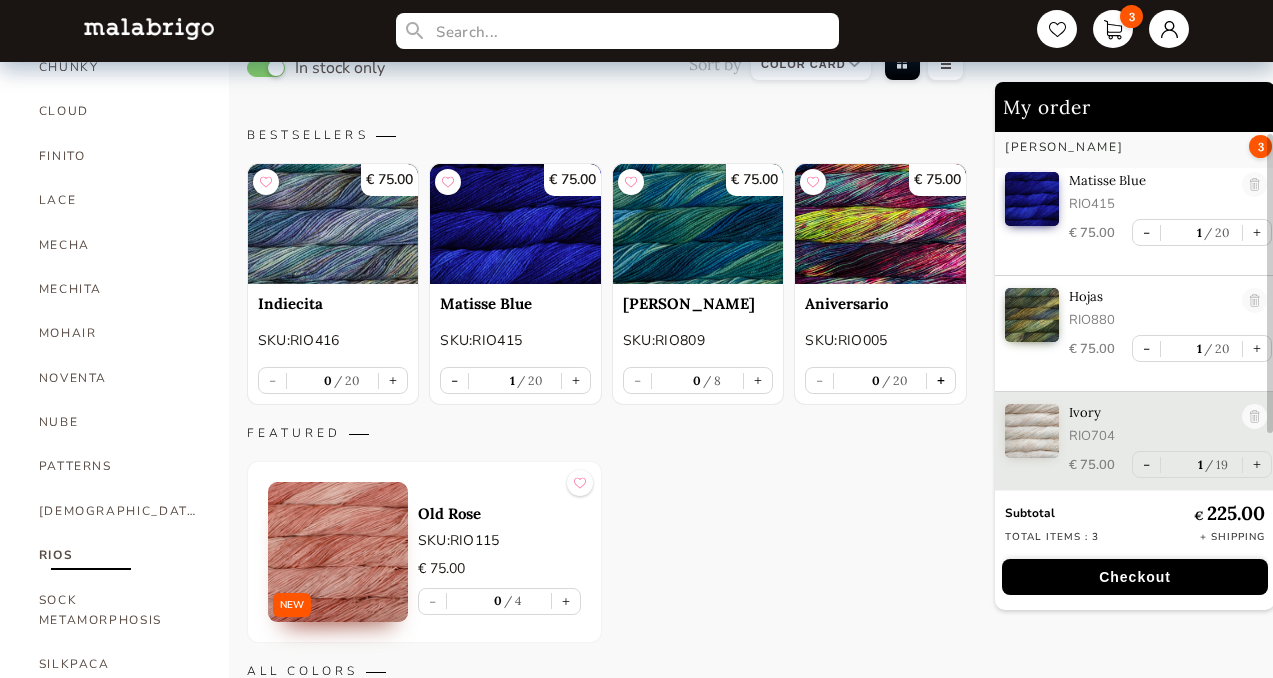 click on "+" at bounding box center (941, 380) 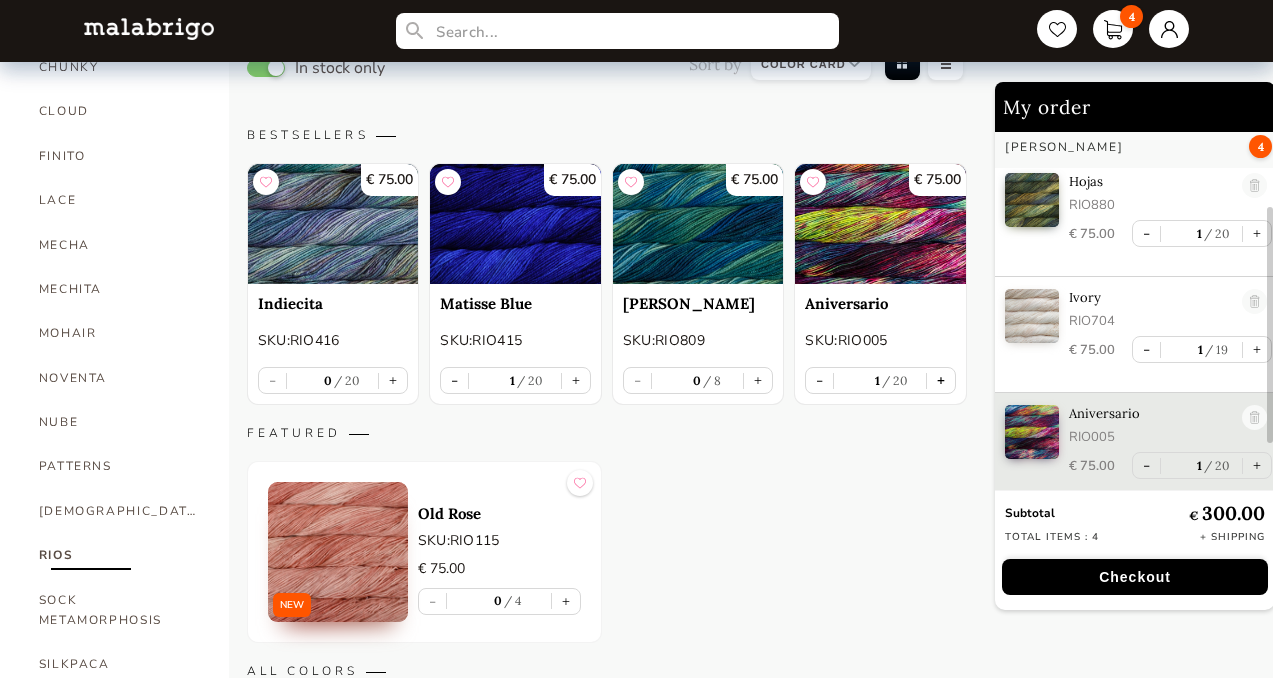 scroll, scrollTop: 124, scrollLeft: 0, axis: vertical 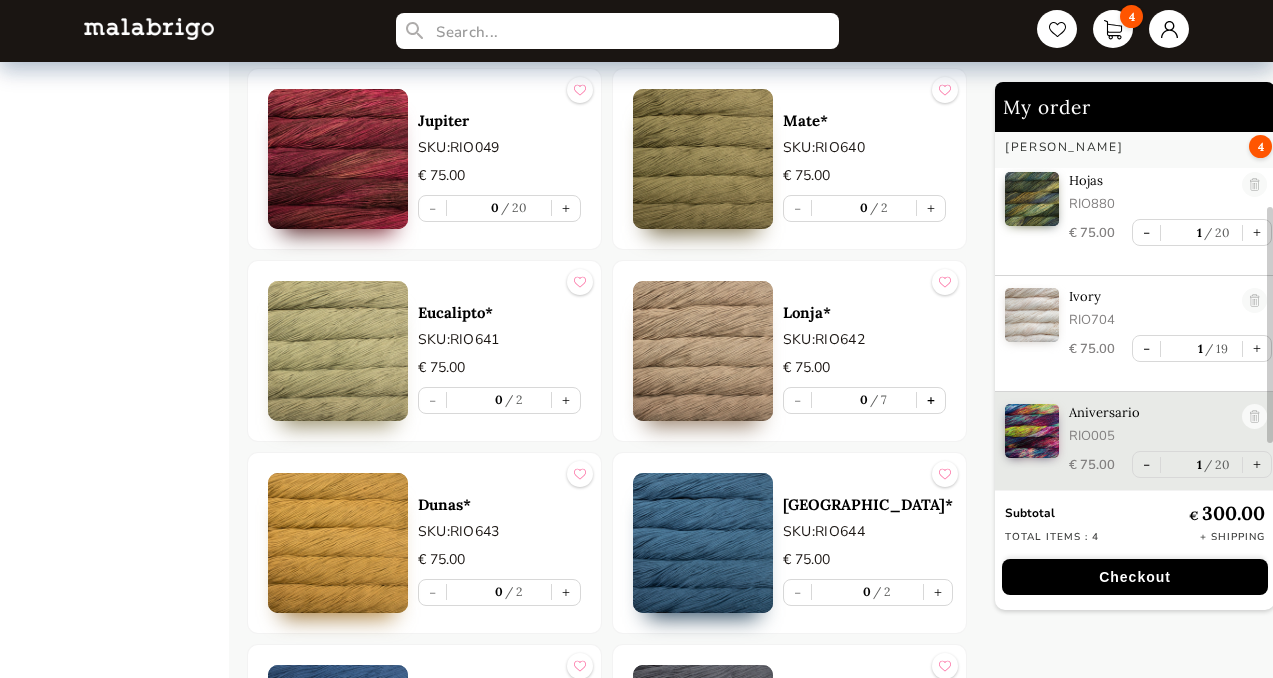 click on "+" at bounding box center (931, 400) 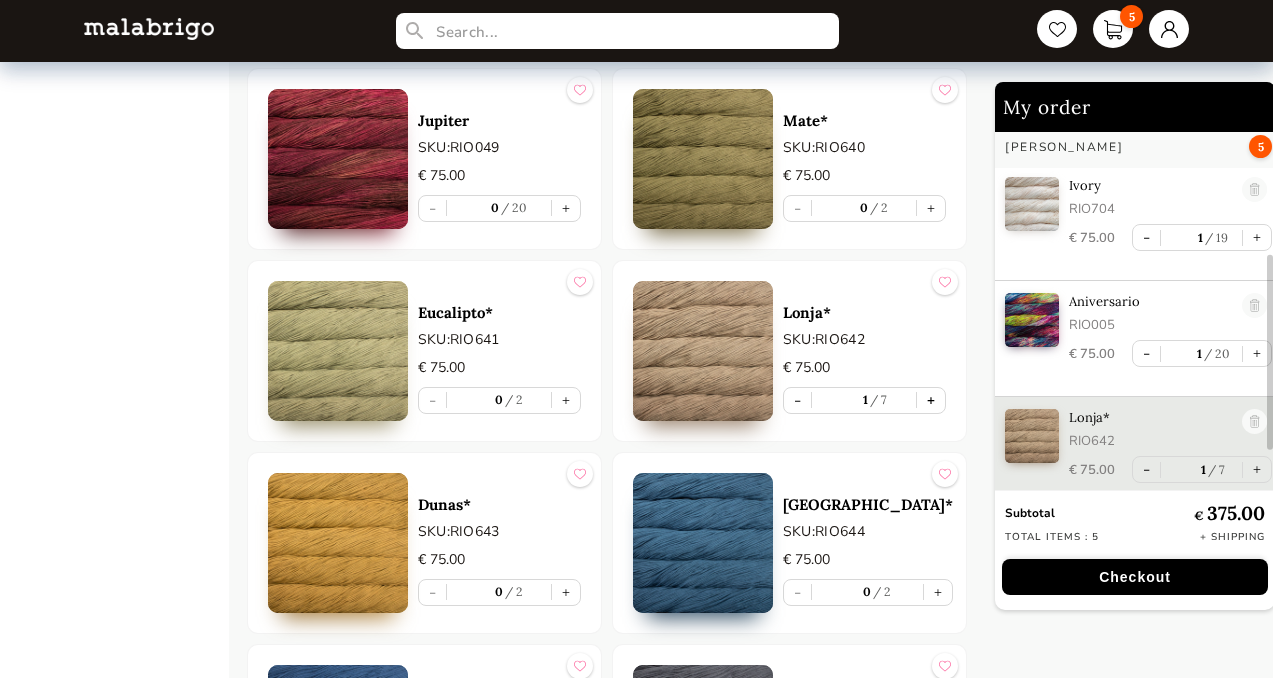 scroll, scrollTop: 240, scrollLeft: 0, axis: vertical 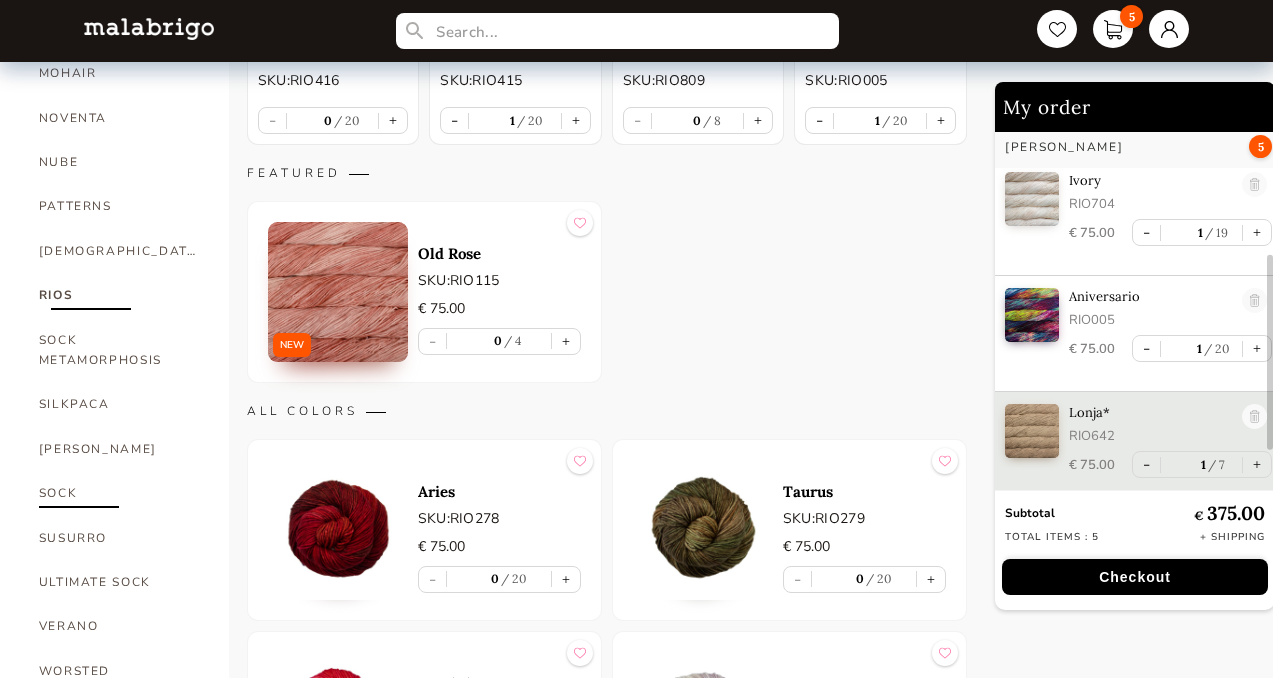 click on "SOCK" at bounding box center [119, 493] 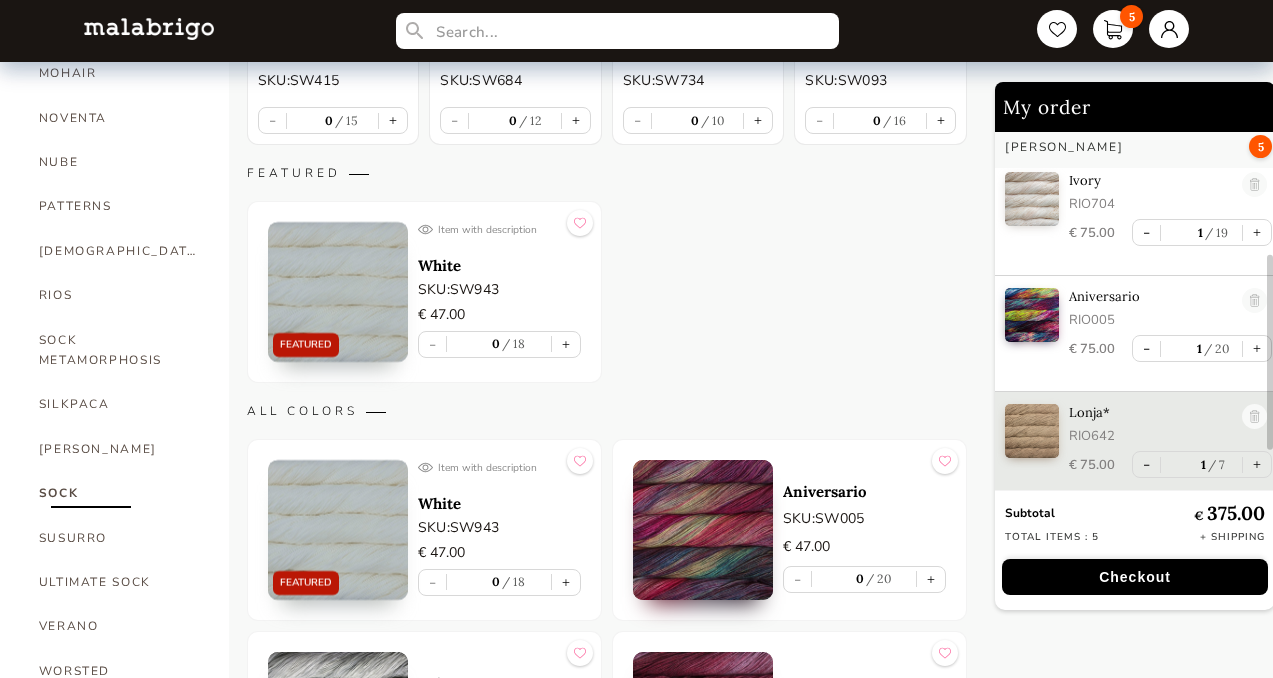 scroll, scrollTop: 4799, scrollLeft: 0, axis: vertical 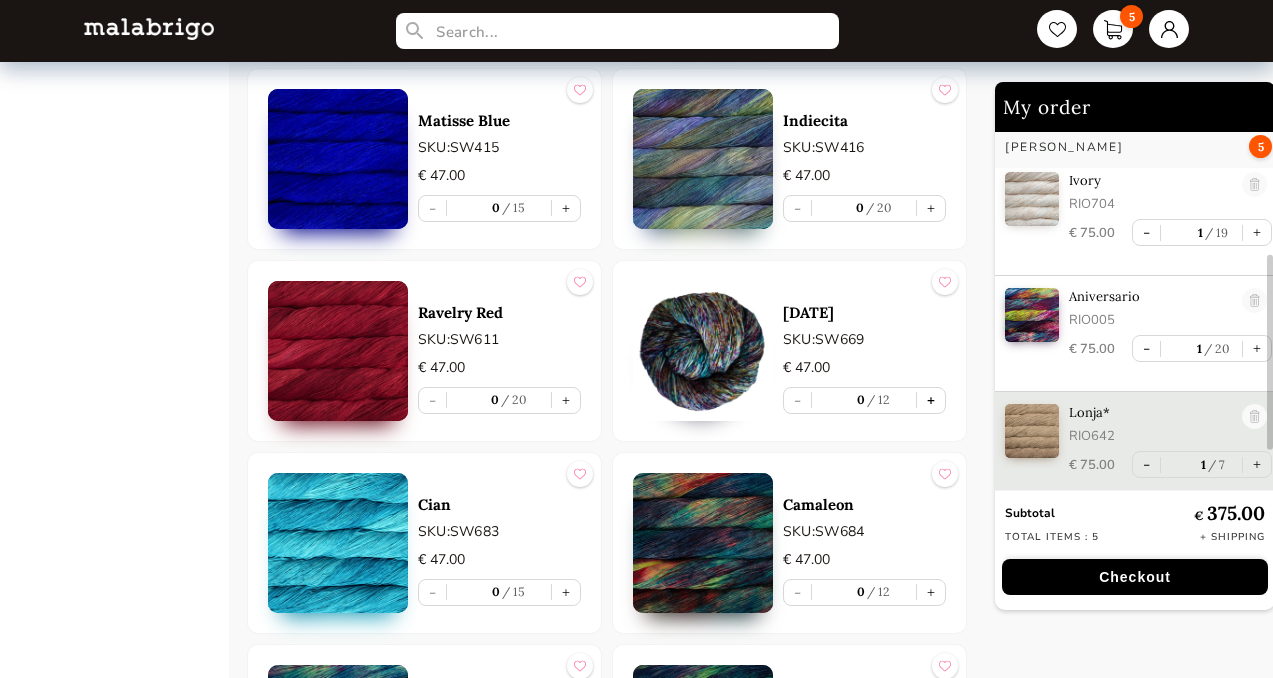 click on "+" at bounding box center [931, 400] 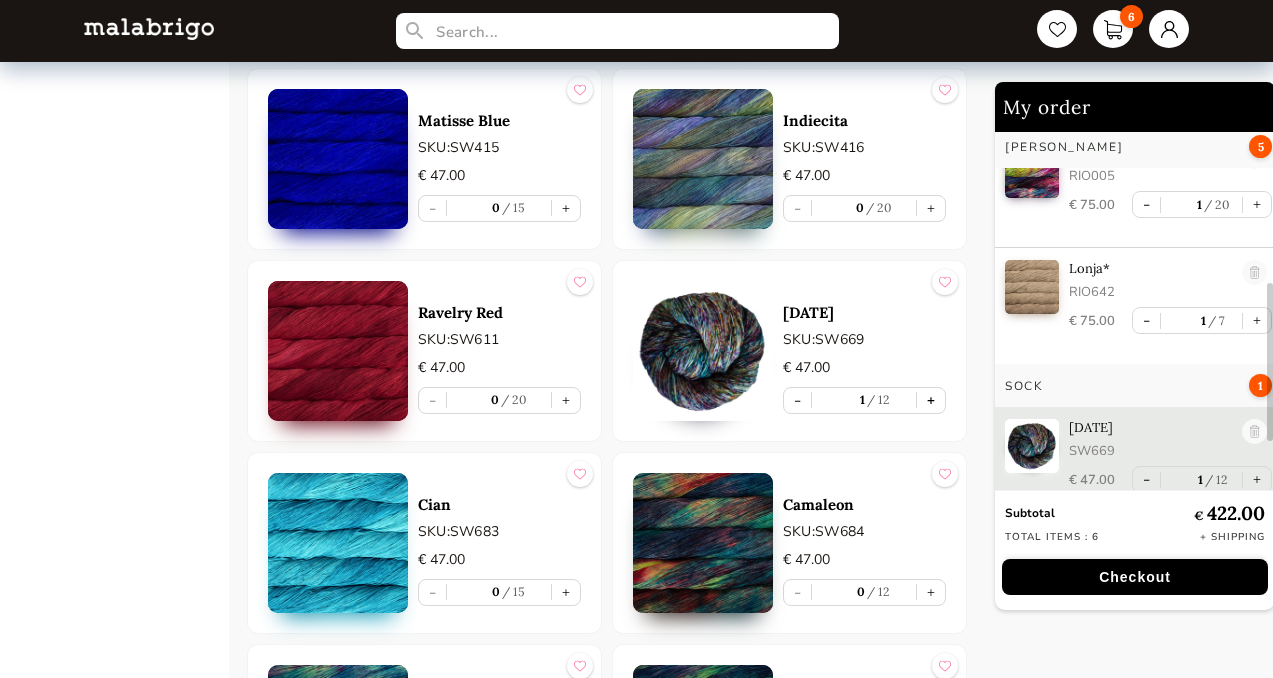 scroll, scrollTop: 399, scrollLeft: 0, axis: vertical 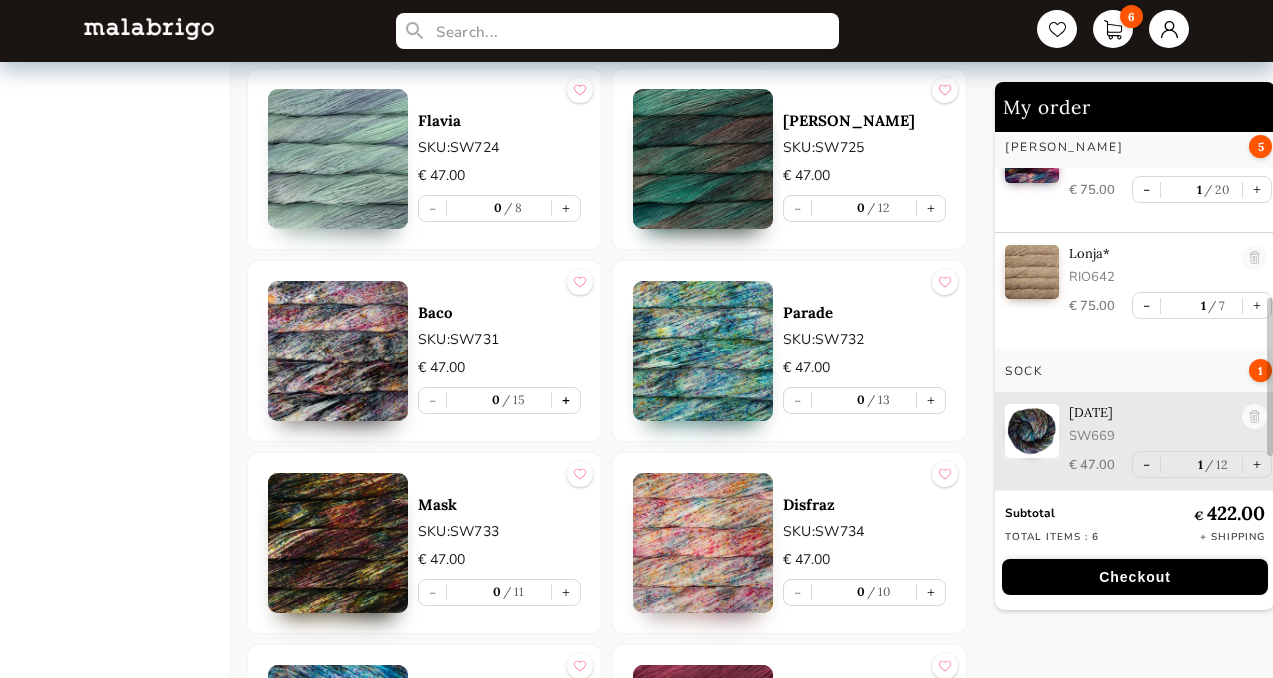 click on "+" at bounding box center [566, 400] 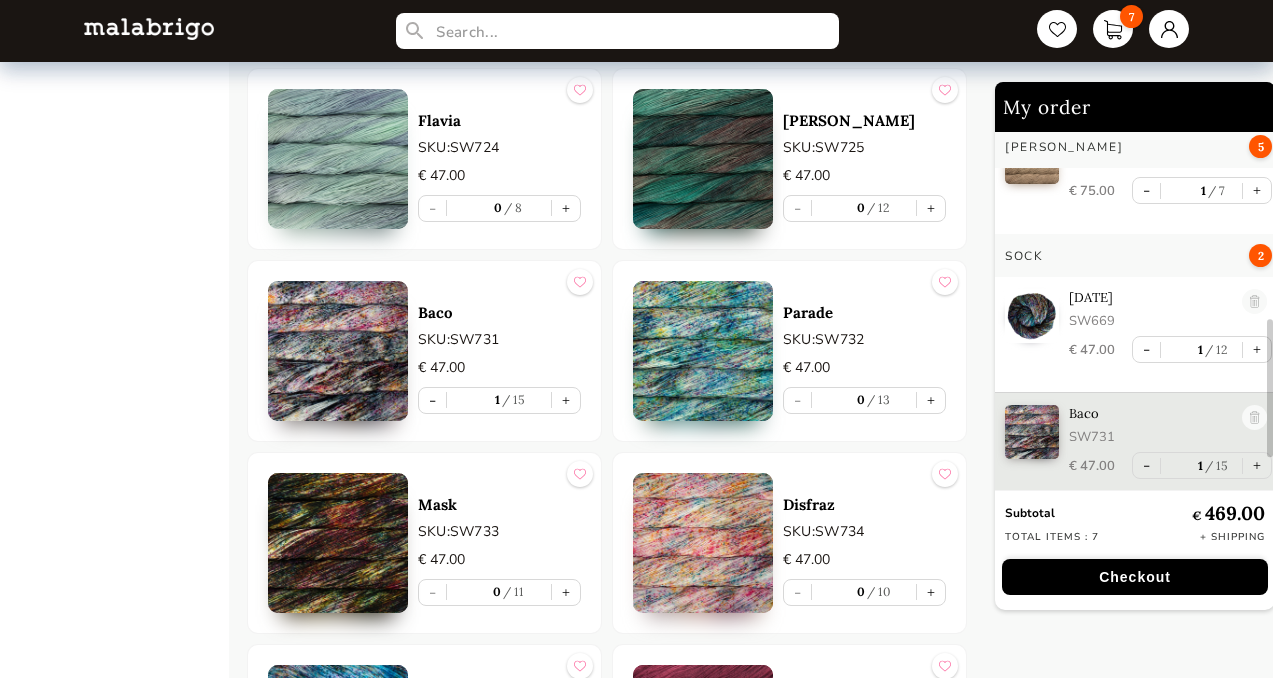 scroll, scrollTop: 515, scrollLeft: 0, axis: vertical 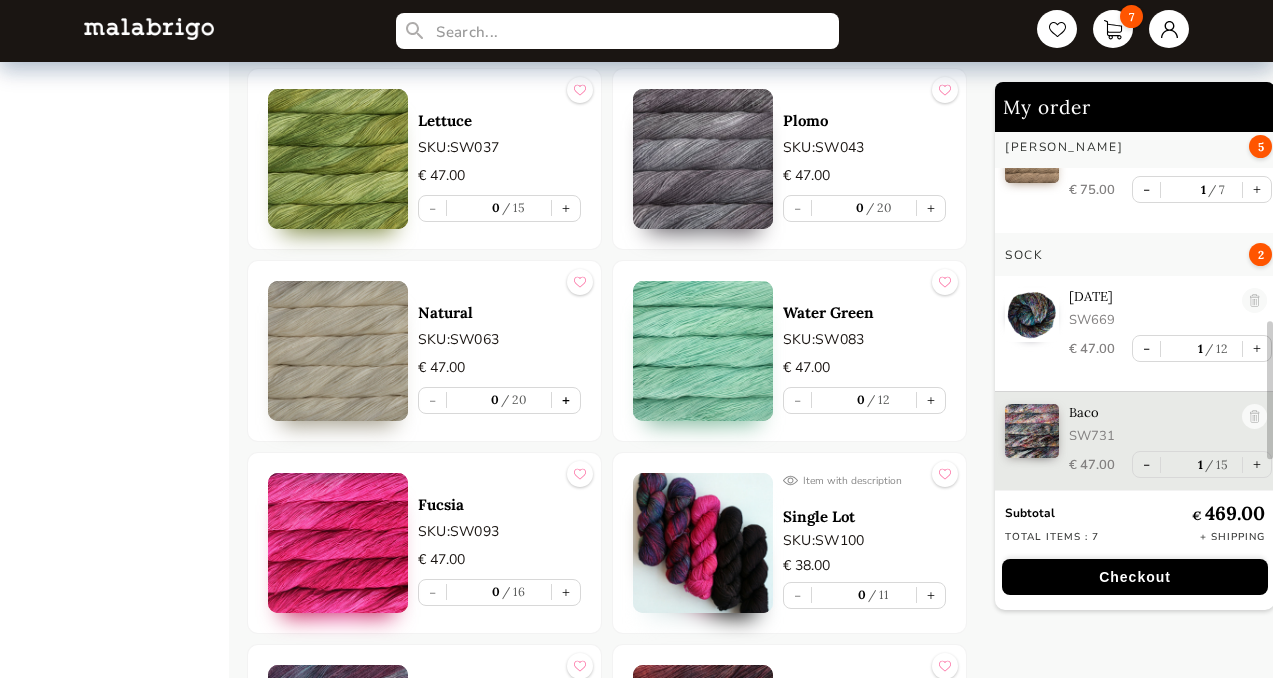 click on "+" at bounding box center [566, 400] 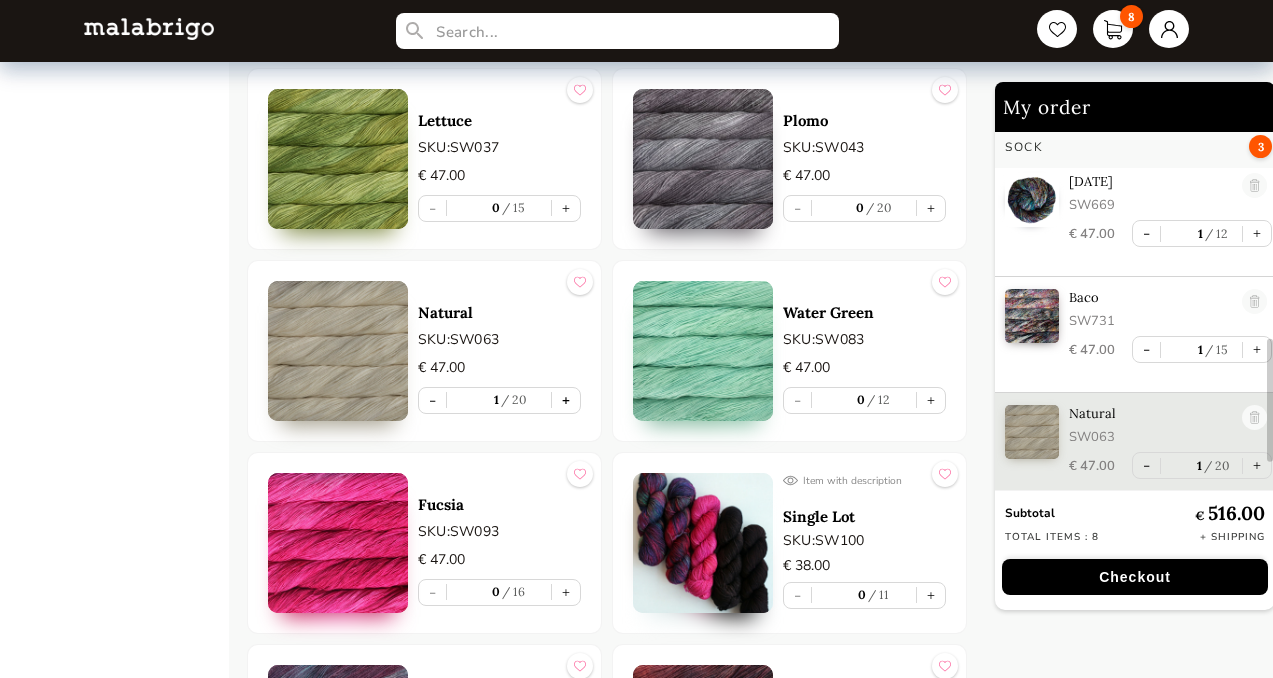 scroll, scrollTop: 631, scrollLeft: 0, axis: vertical 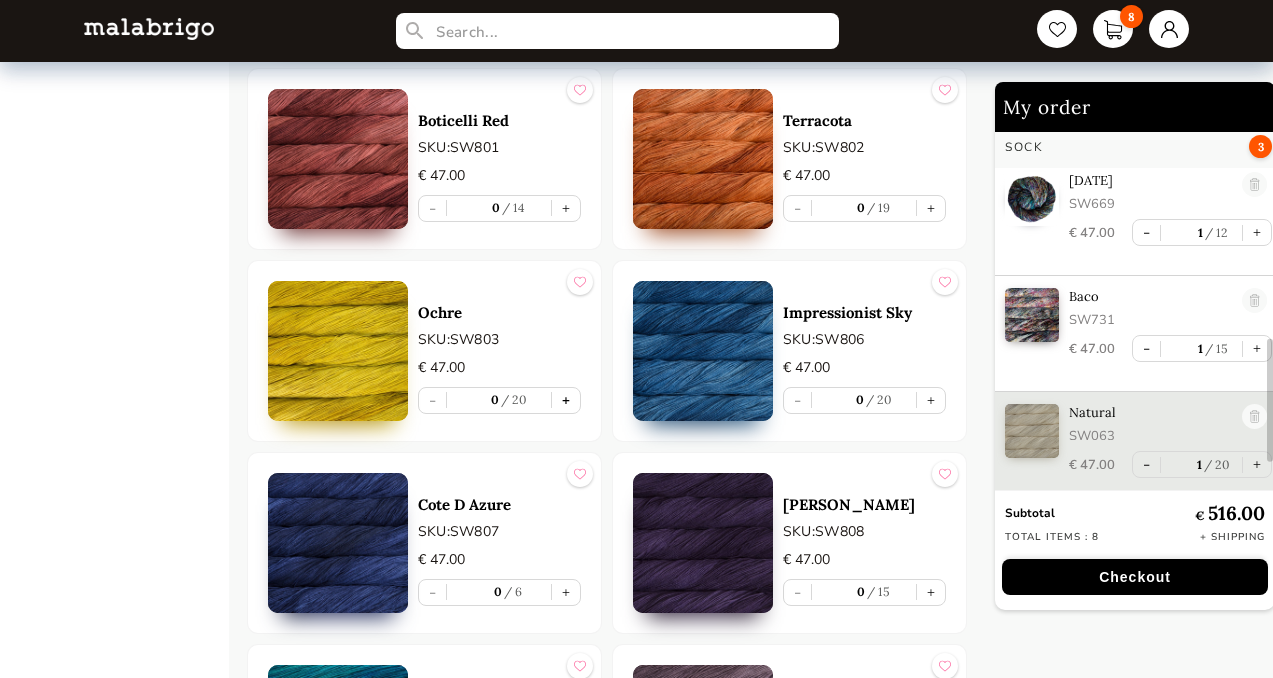click on "+" at bounding box center [566, 400] 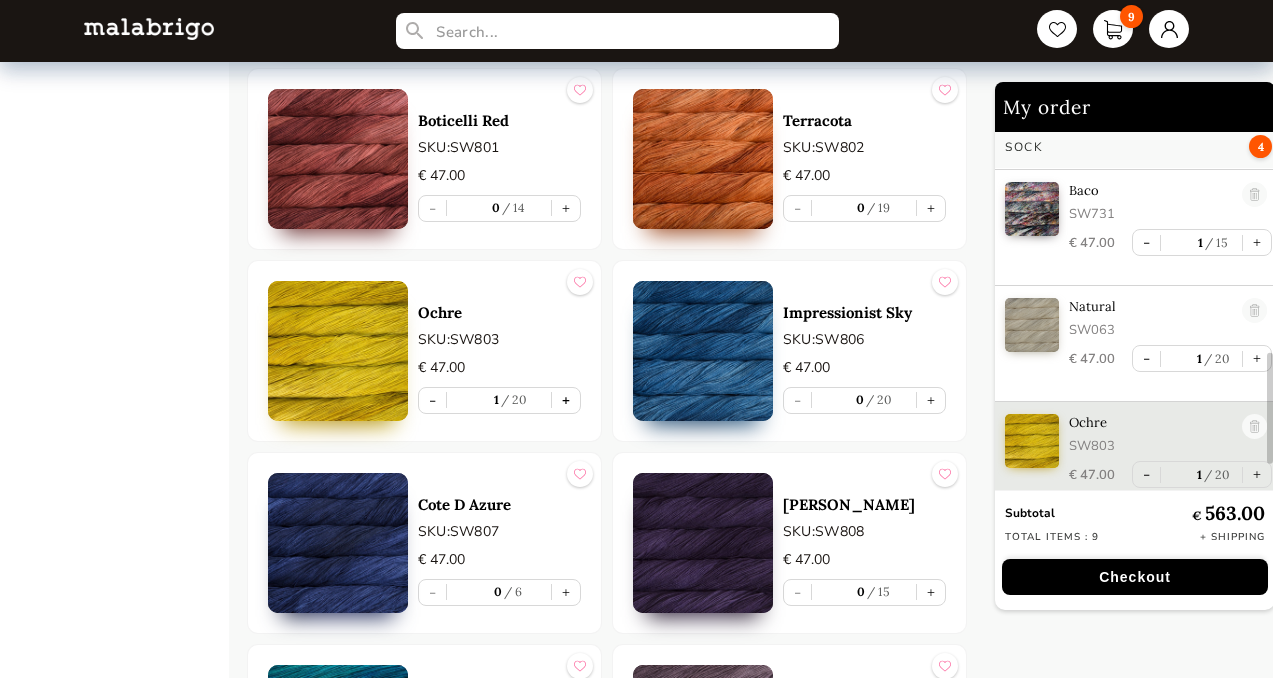 scroll, scrollTop: 747, scrollLeft: 0, axis: vertical 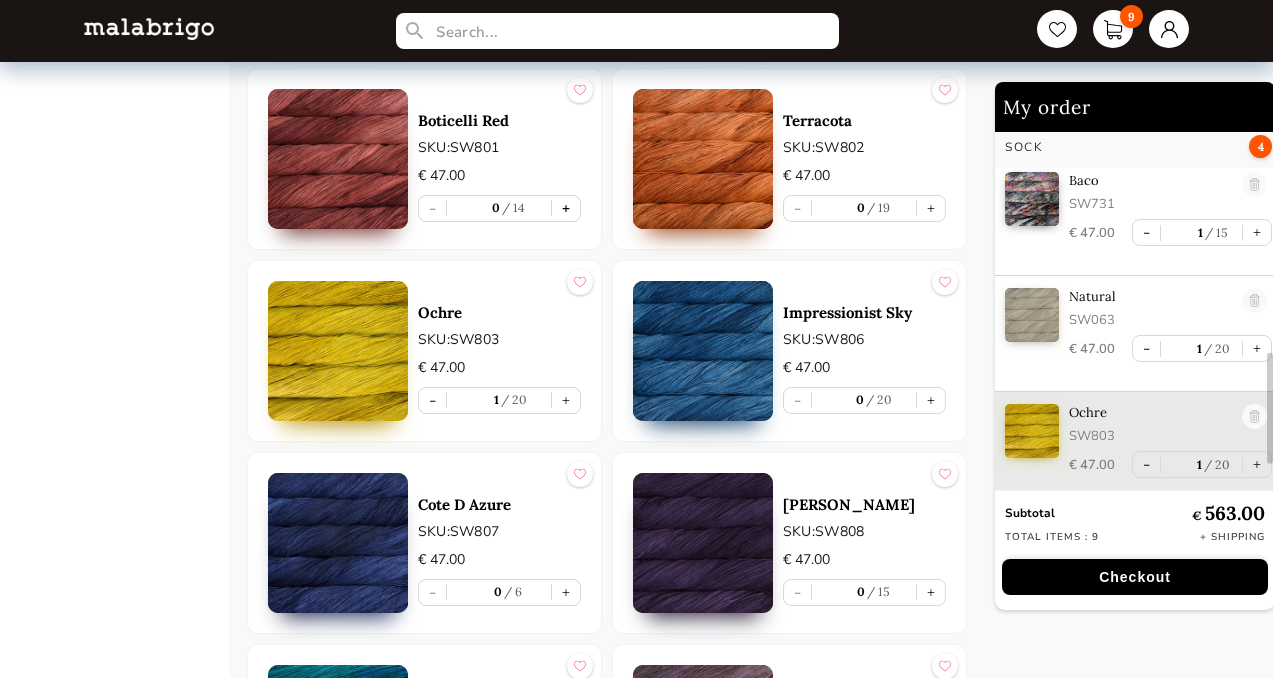 click on "+" at bounding box center (566, 208) 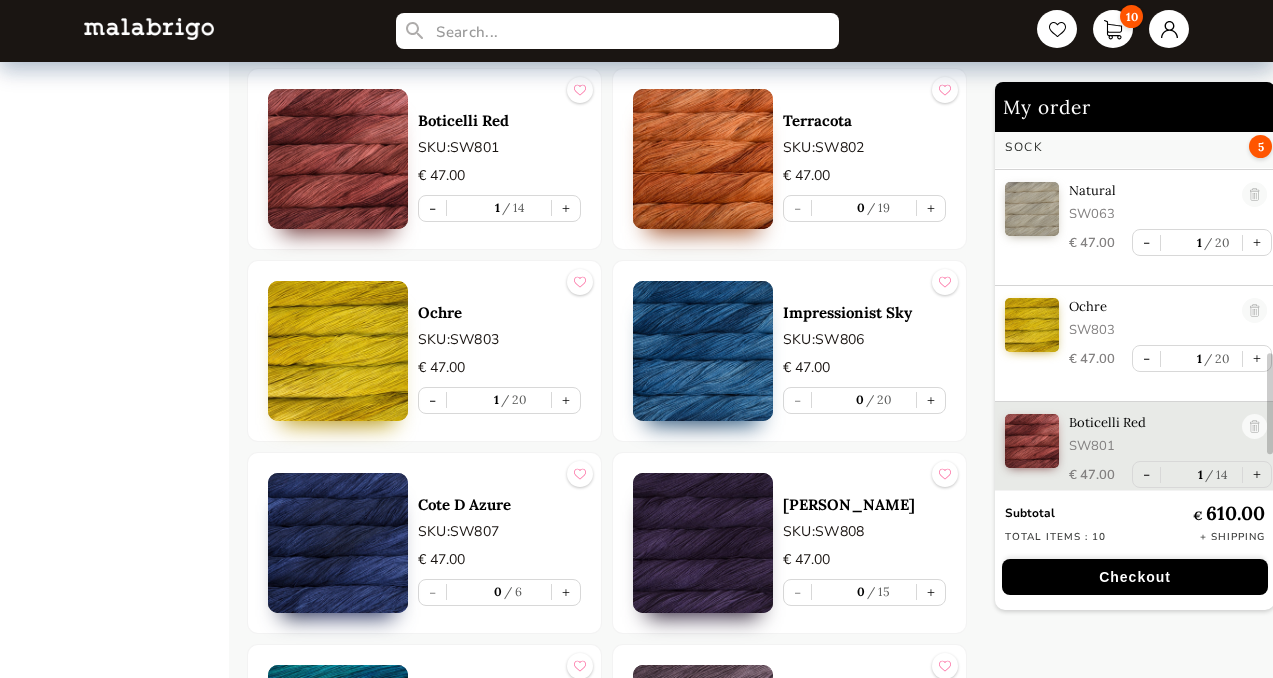 scroll, scrollTop: 863, scrollLeft: 0, axis: vertical 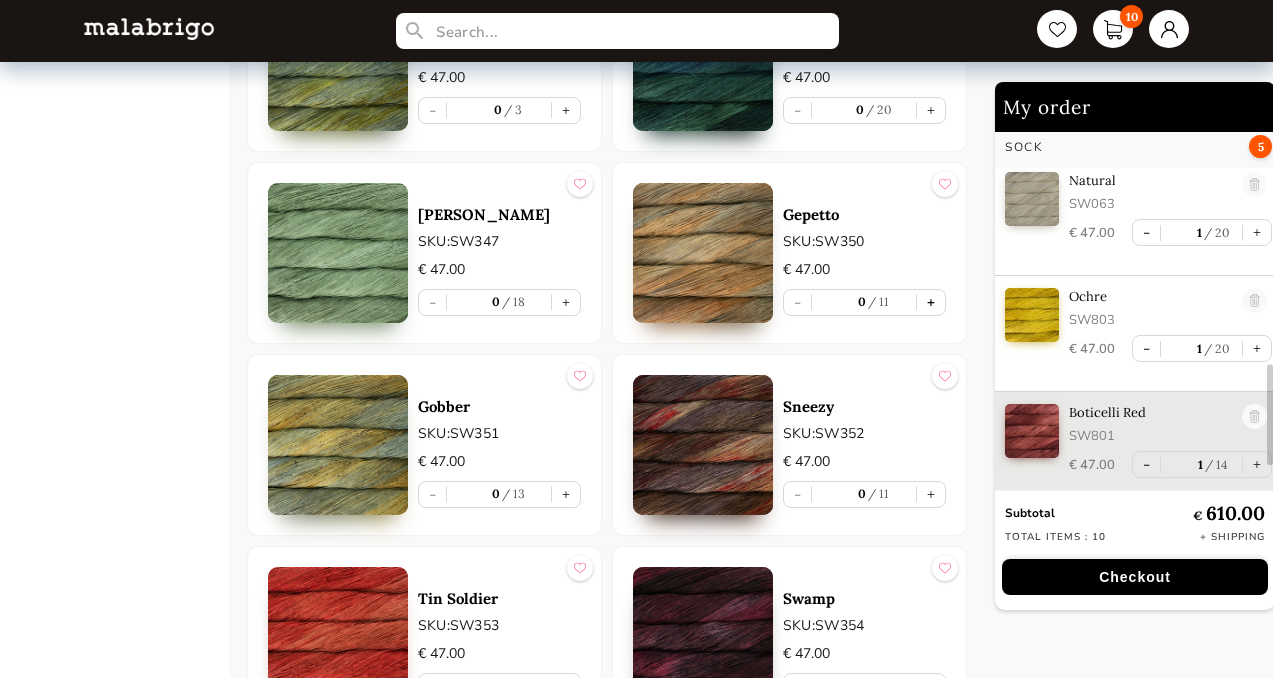 click on "+" at bounding box center (931, 302) 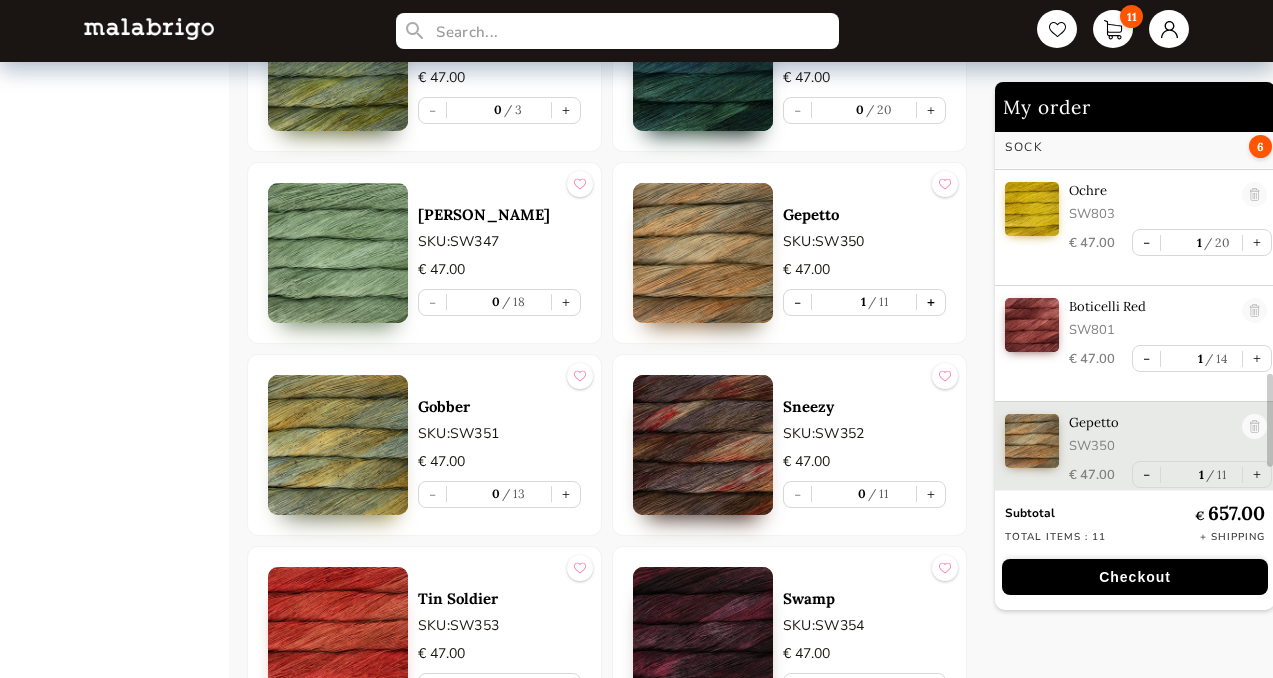 scroll, scrollTop: 979, scrollLeft: 0, axis: vertical 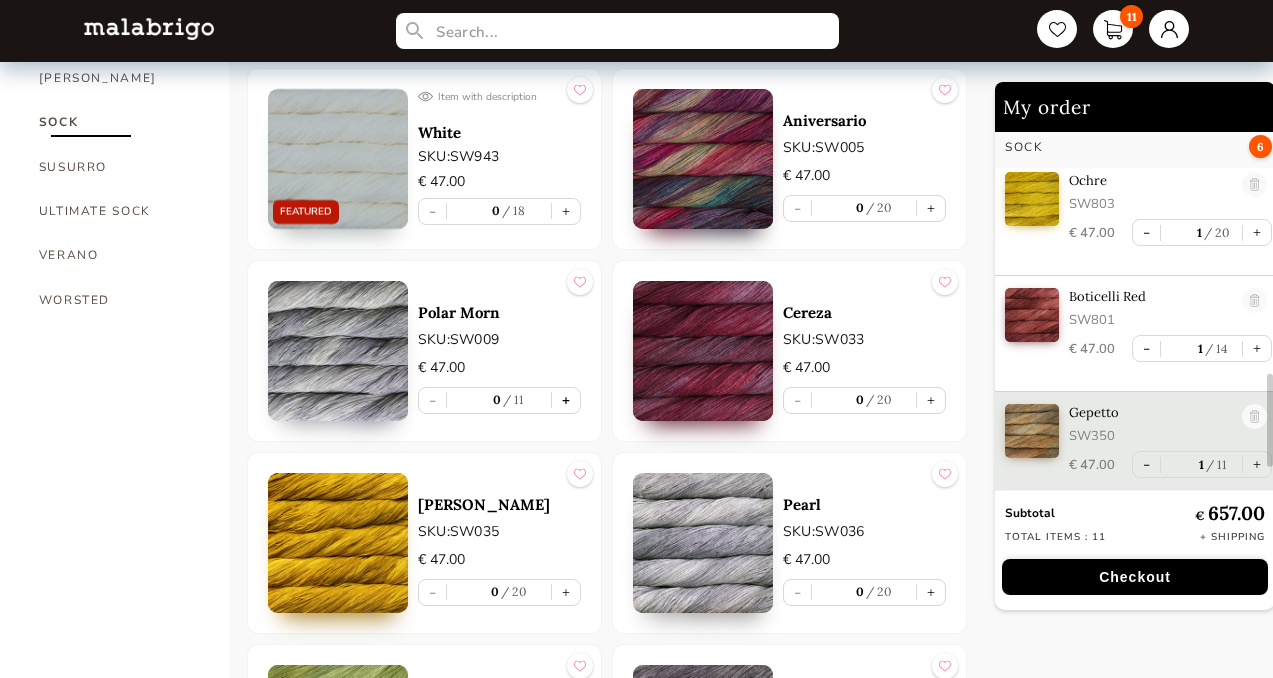click on "+" at bounding box center [566, 400] 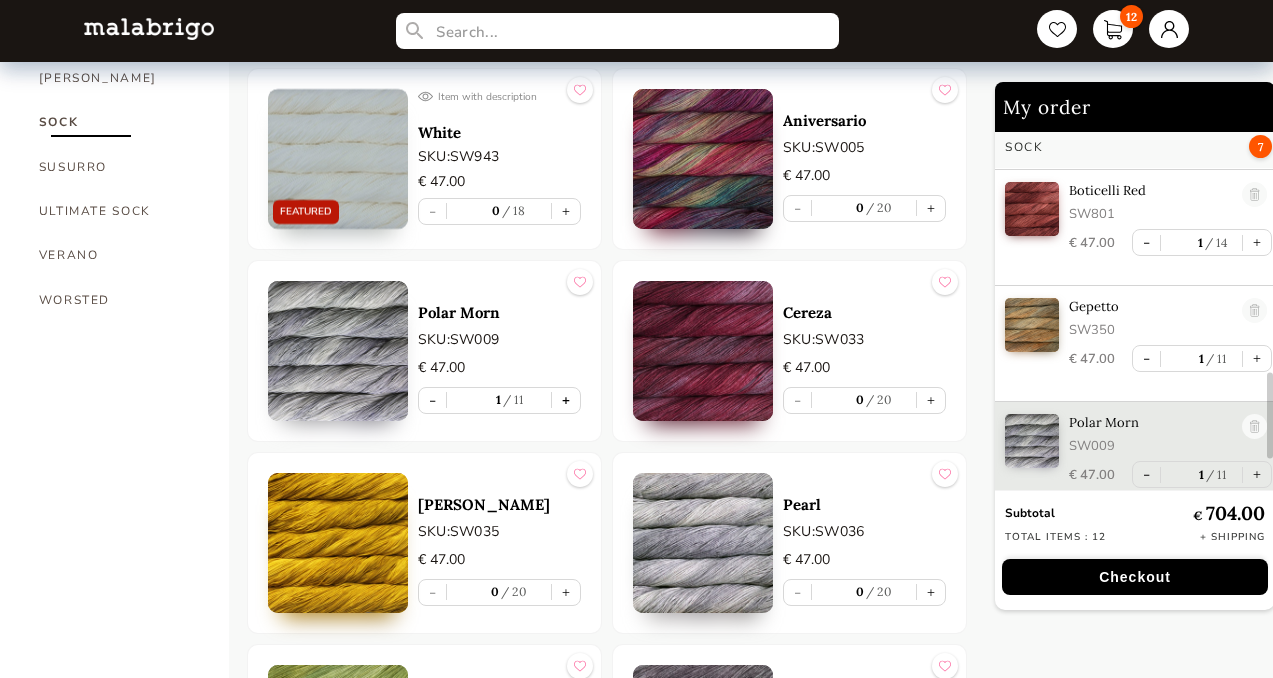 scroll, scrollTop: 1096, scrollLeft: 0, axis: vertical 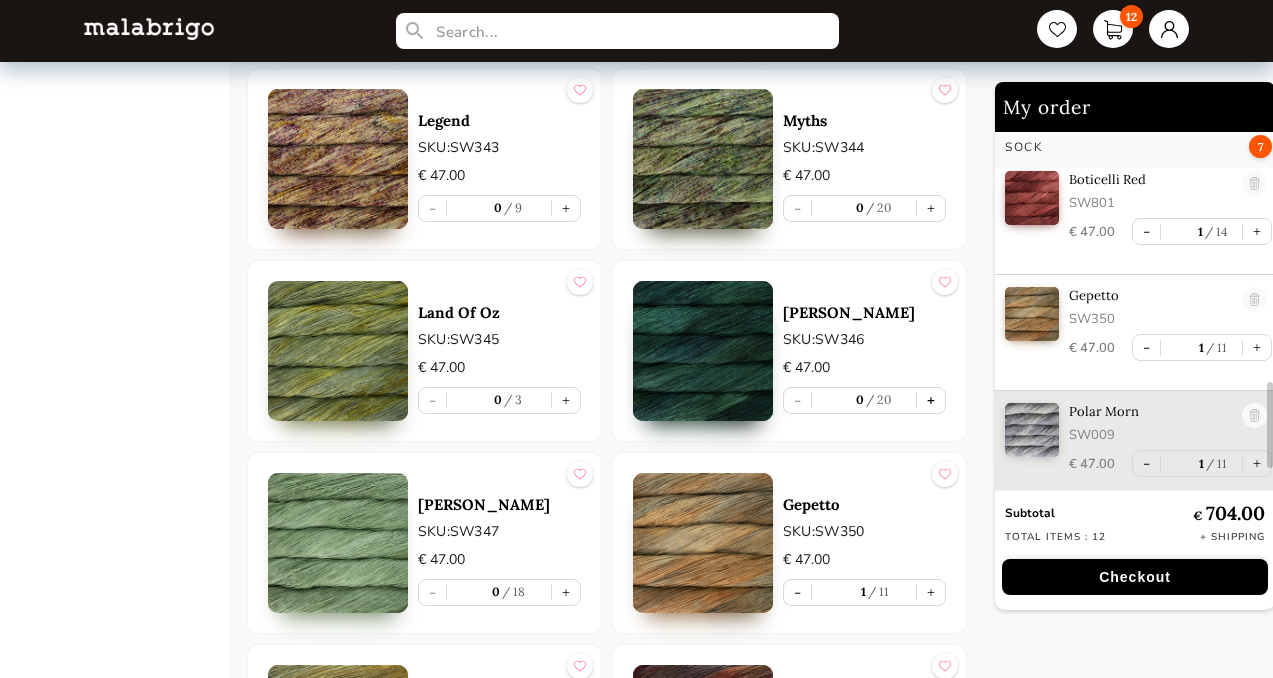 click on "+" at bounding box center (931, 400) 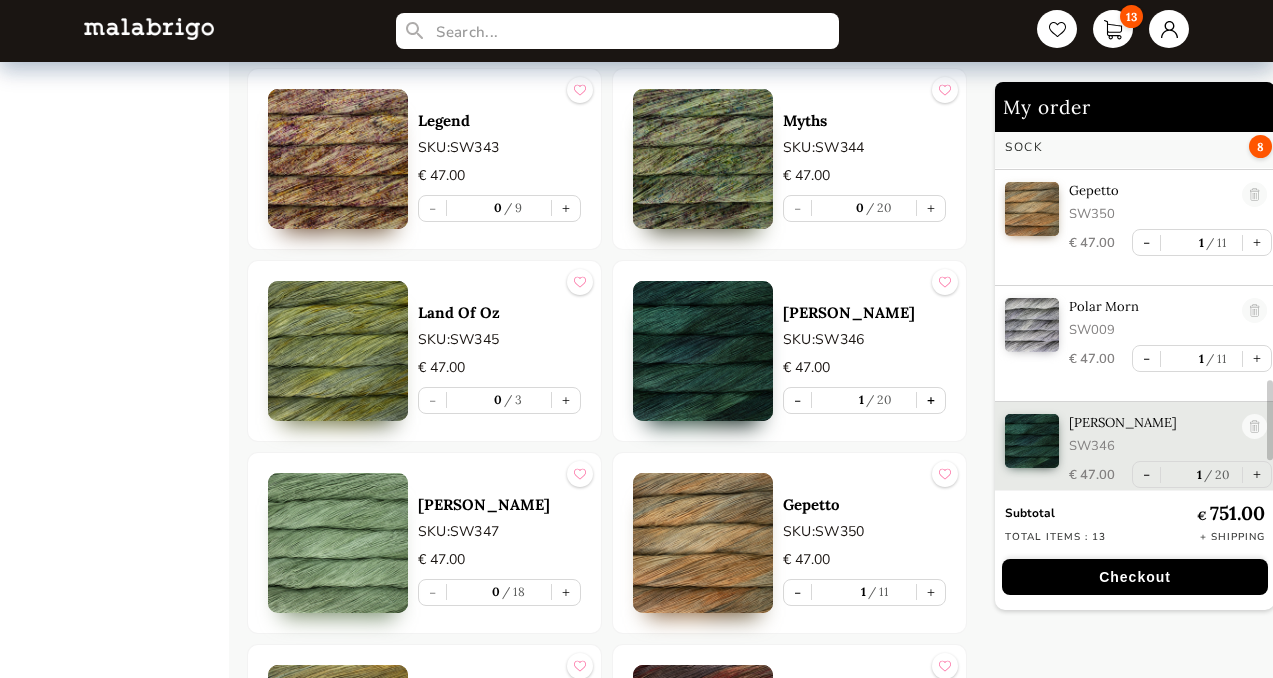scroll, scrollTop: 1211, scrollLeft: 0, axis: vertical 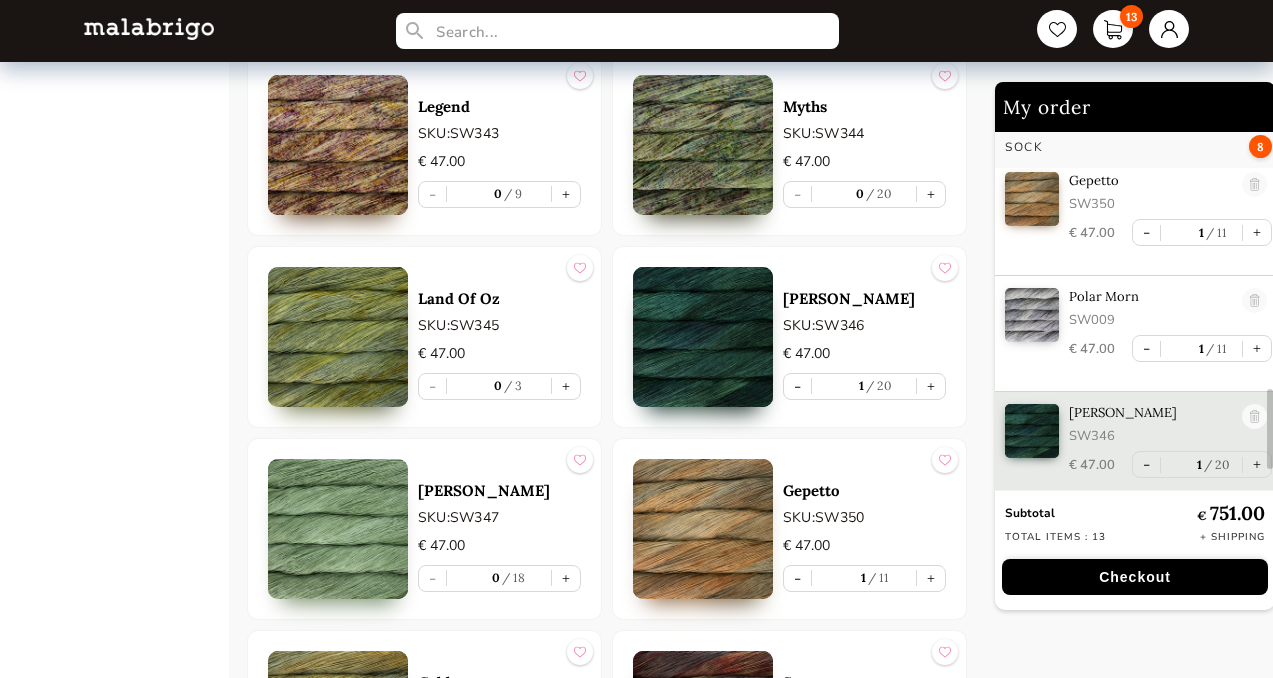 type 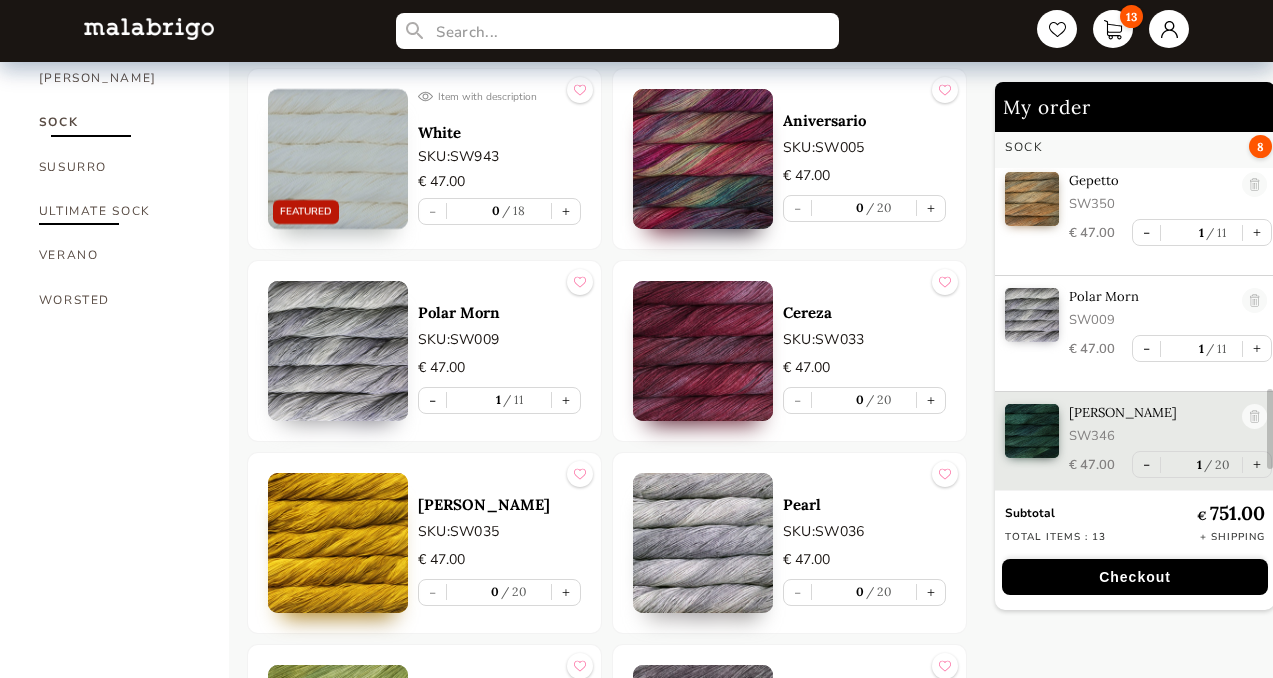 click on "ULTIMATE SOCK" at bounding box center (119, 211) 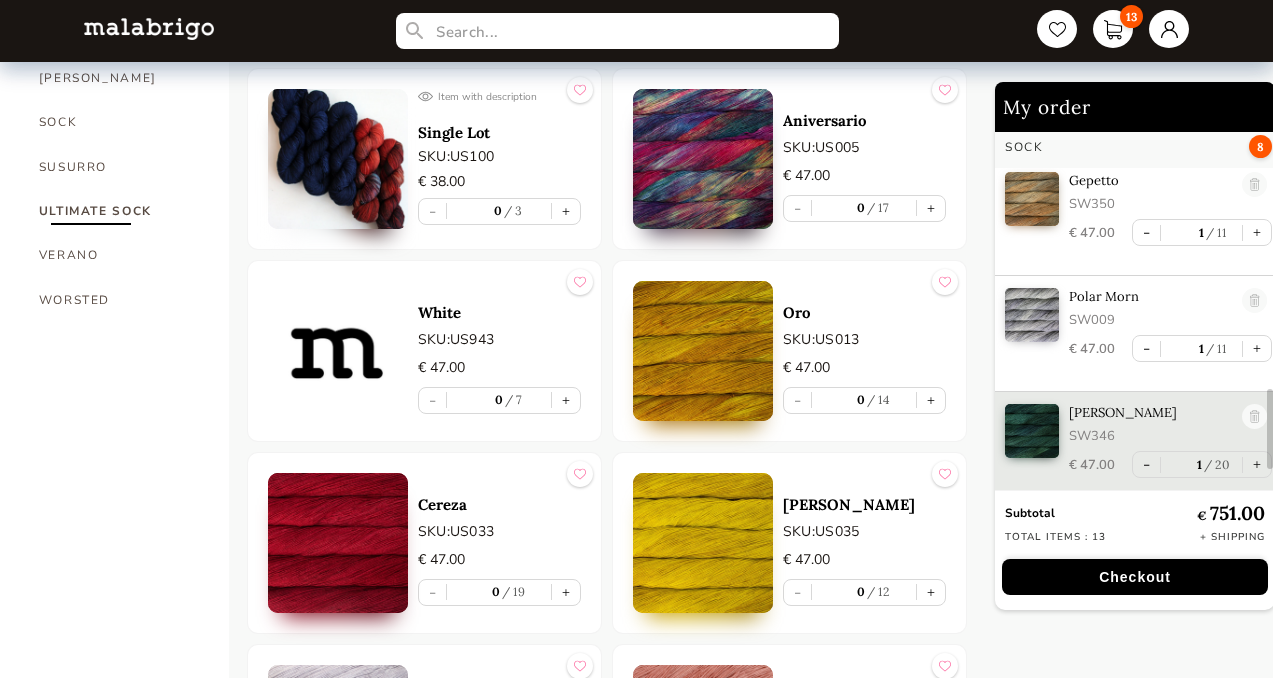click on "ULTIMATE SOCK" at bounding box center (119, 211) 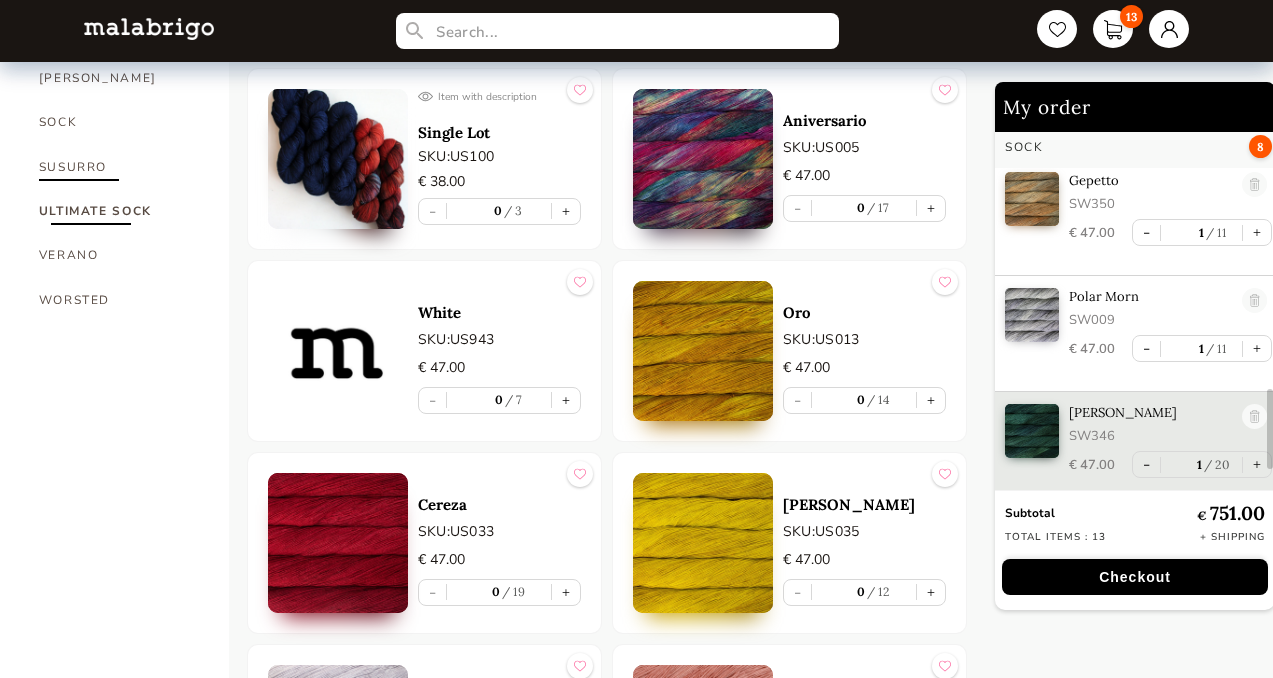 click on "SUSURRO" at bounding box center [119, 167] 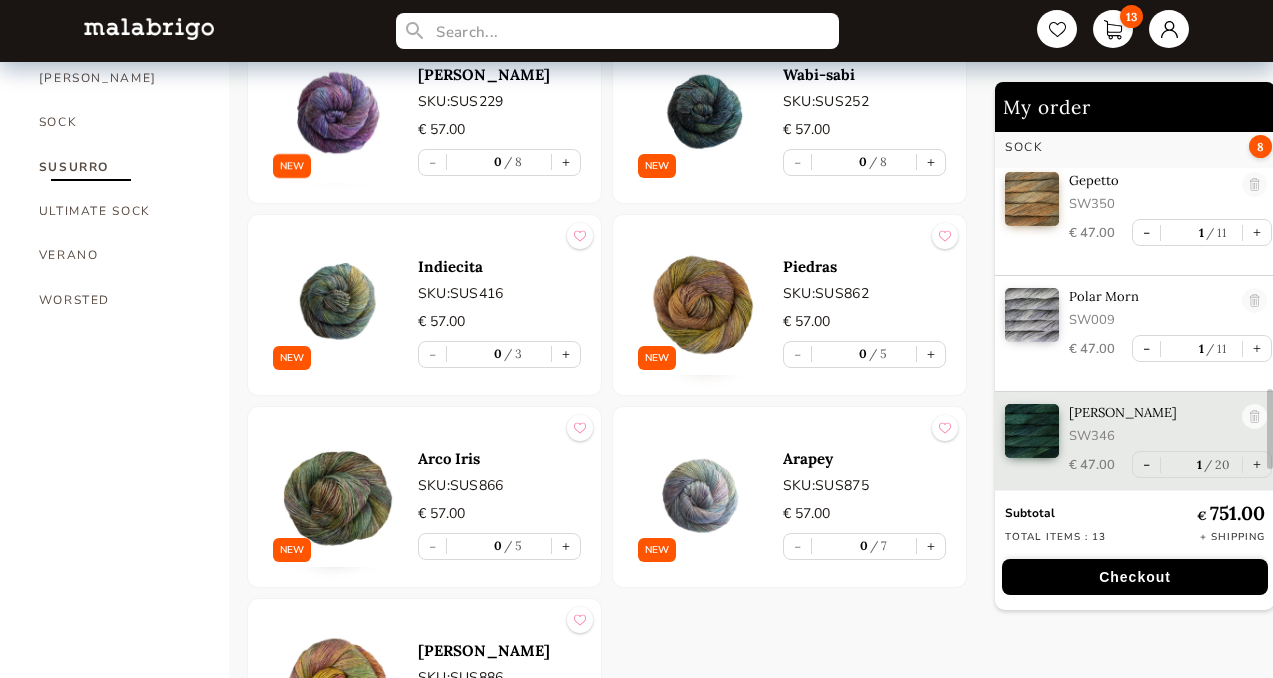 click on "HOME CATEGORIES BLUE SKY FIBERS PRE-ORDERS ONLY ARROYO BOOKS CHUNKY CLOUD FINITO LACE MECHA MECHITA MOHAIR NOVENTA NUBE PATTERNS RASTA RIOS SOCK METAMORPHOSIS SILKPACA SILKY MERINO SOCK SUSURRO ULTIMATE SOCK VERANO WORSTED" at bounding box center (129, 1716) 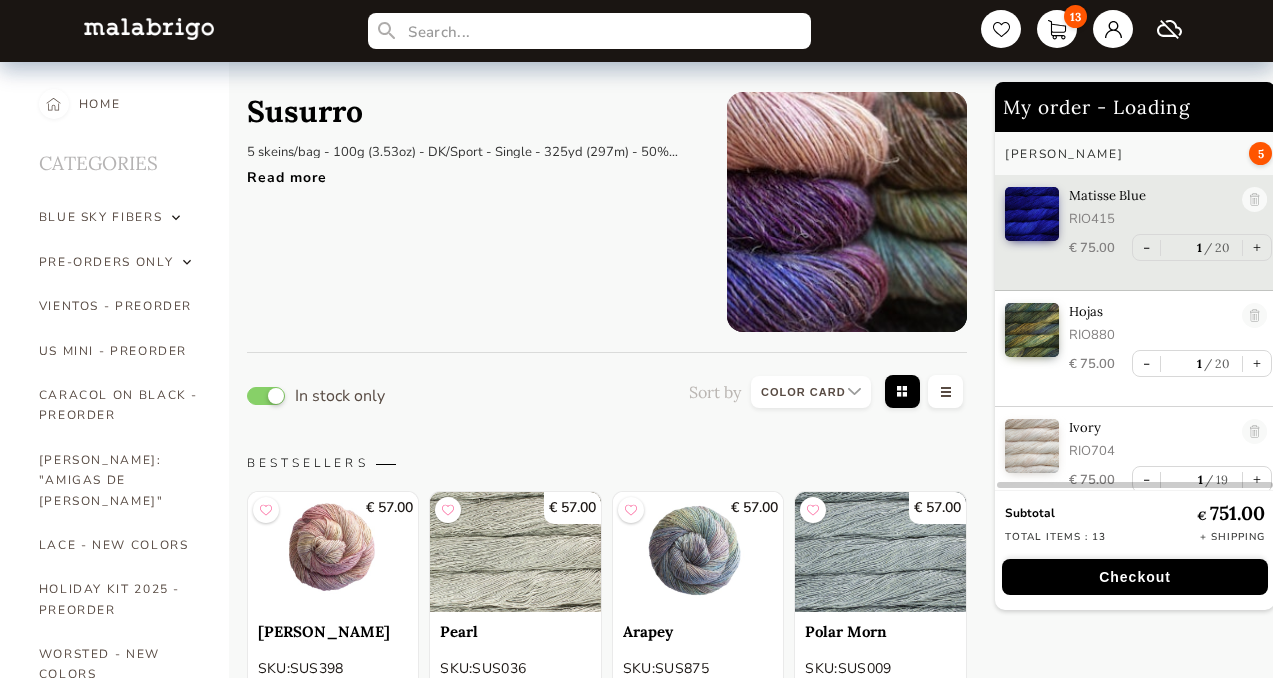 select on "INDEX" 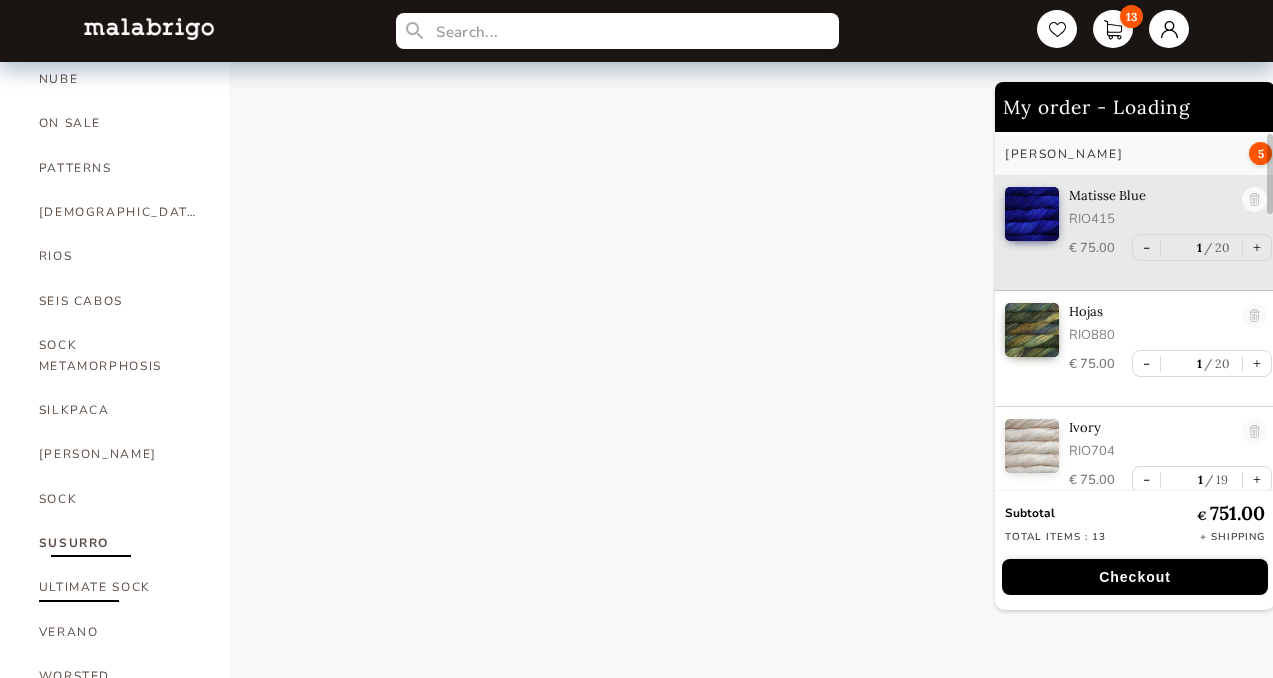 scroll, scrollTop: 1086, scrollLeft: 0, axis: vertical 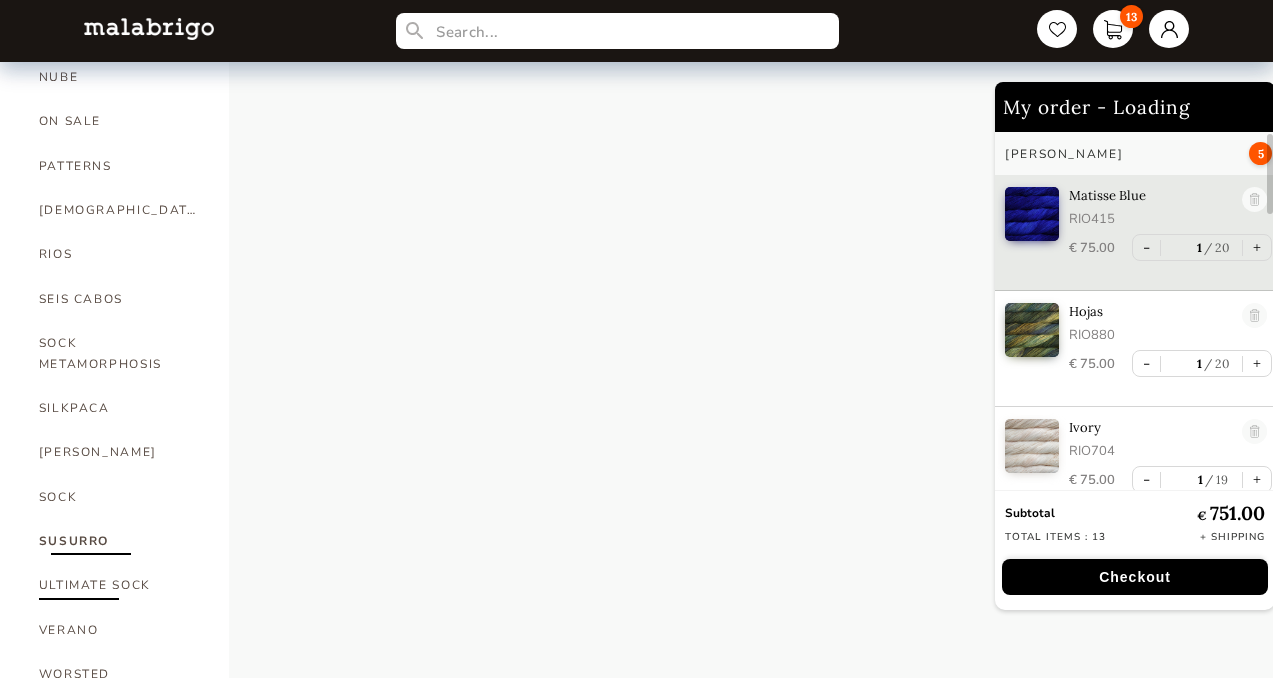 select on "INDEX" 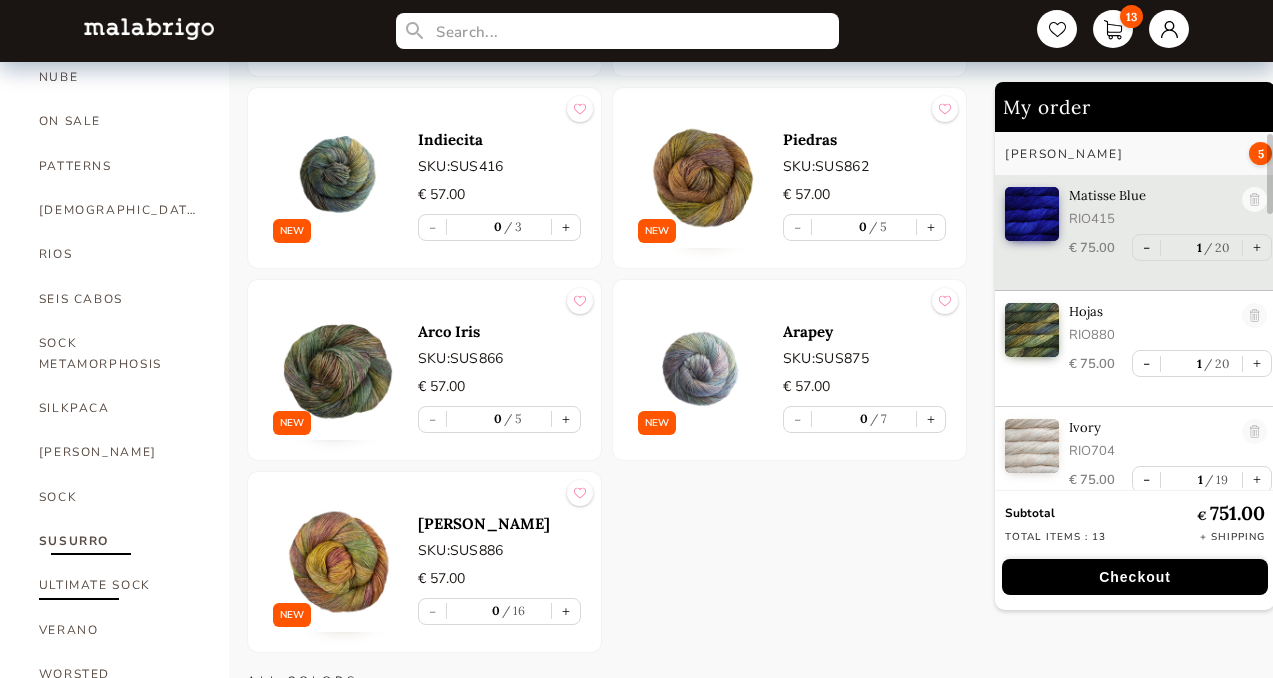 click on "ULTIMATE SOCK" at bounding box center [119, 585] 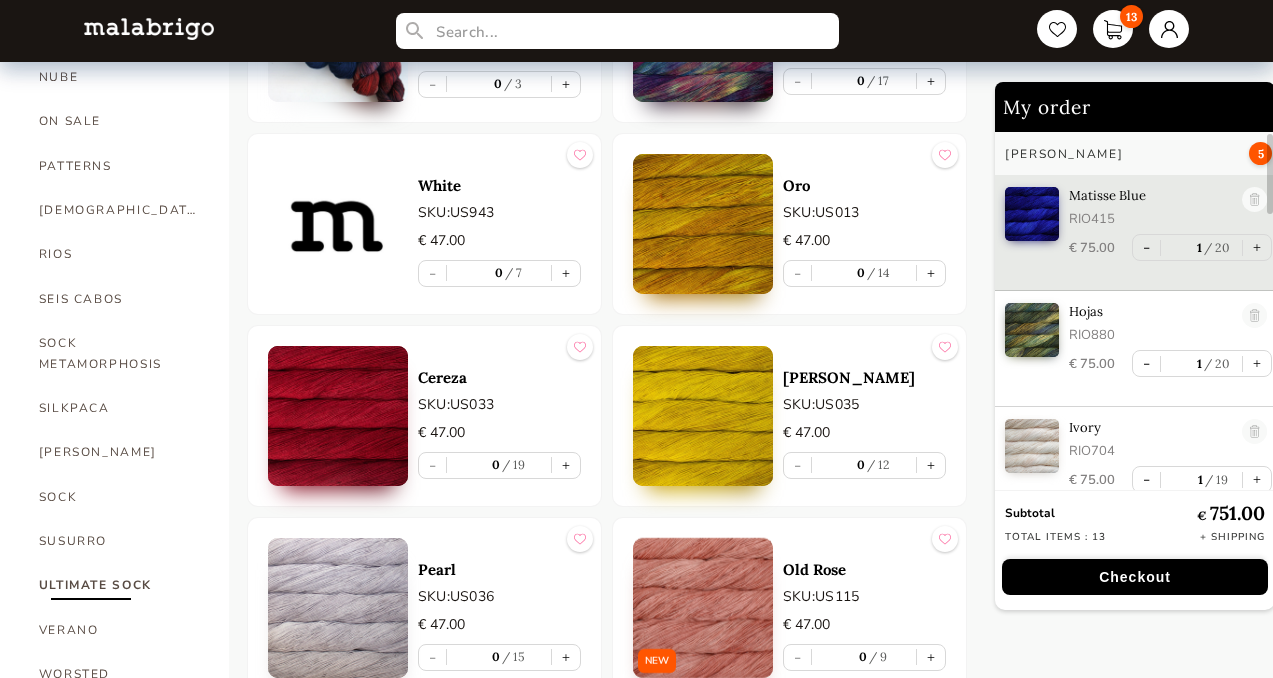 scroll, scrollTop: 1535, scrollLeft: 0, axis: vertical 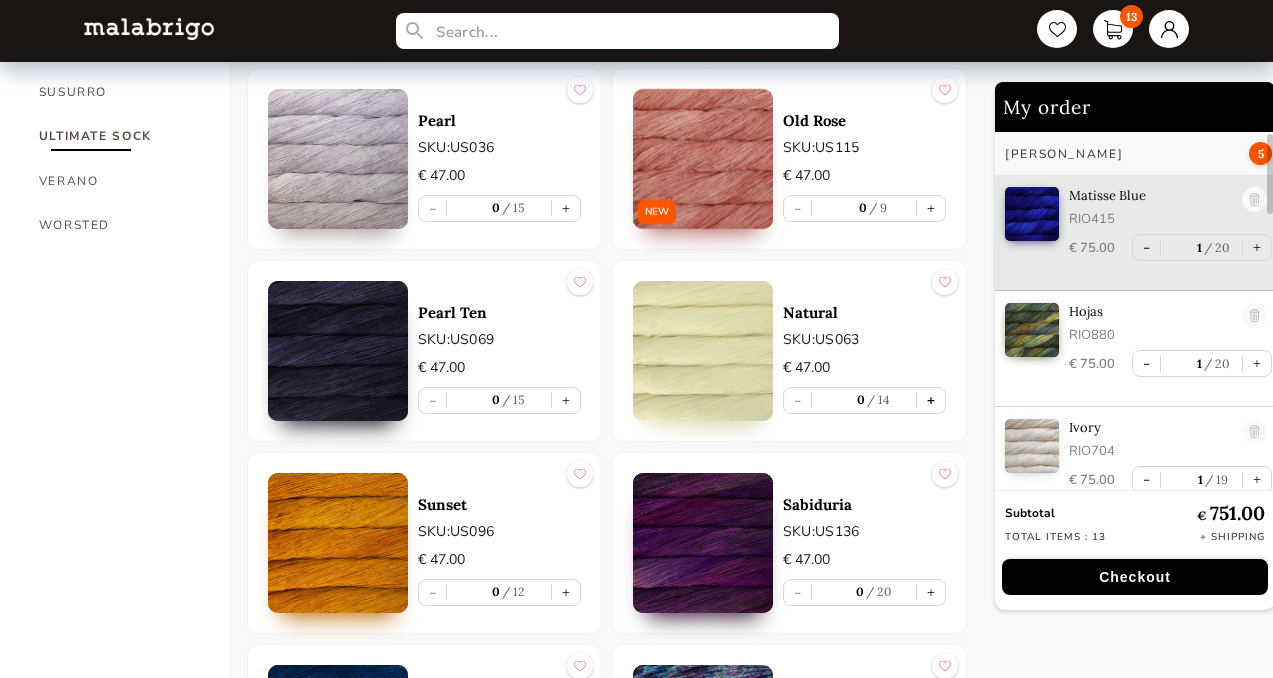 click on "+" at bounding box center (931, 400) 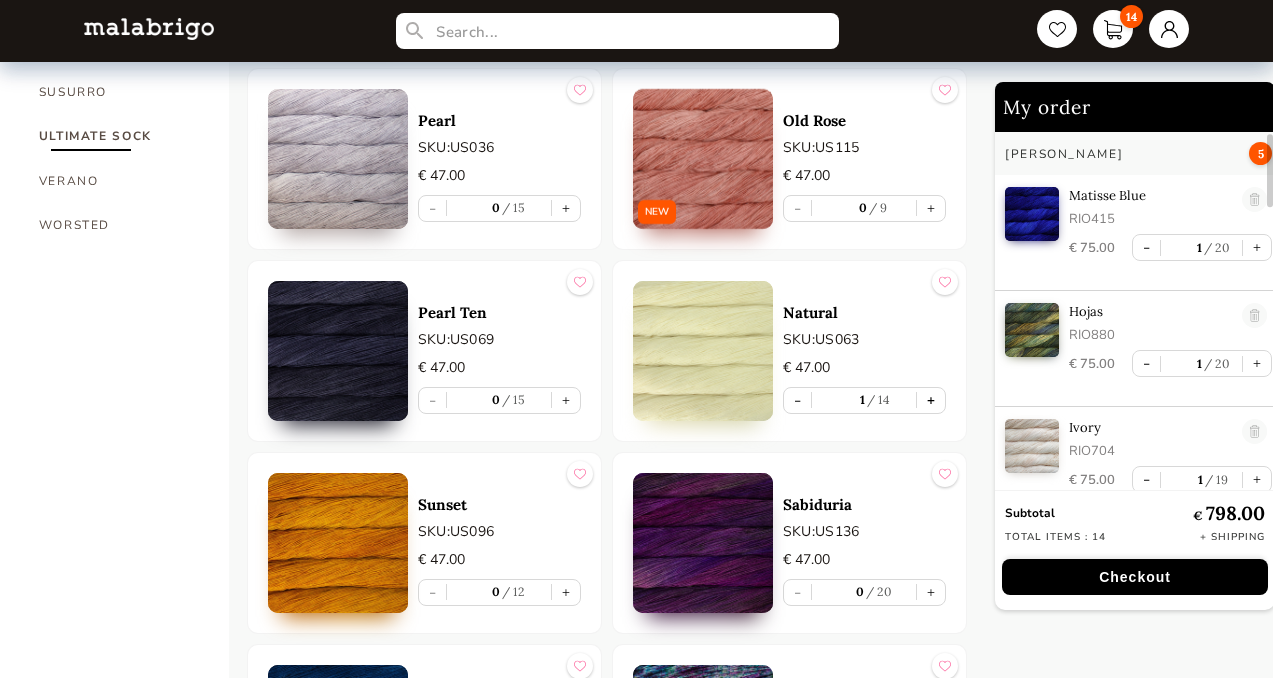 scroll, scrollTop: 364, scrollLeft: 0, axis: vertical 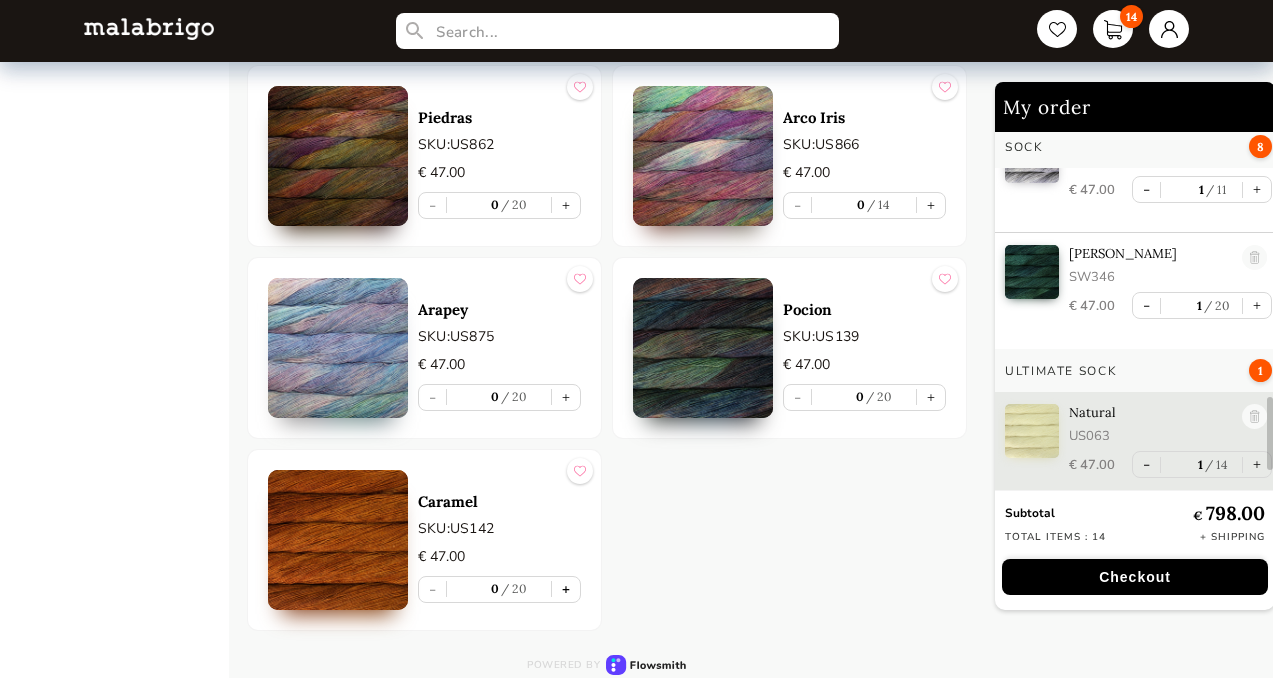 click on "+" at bounding box center [566, 589] 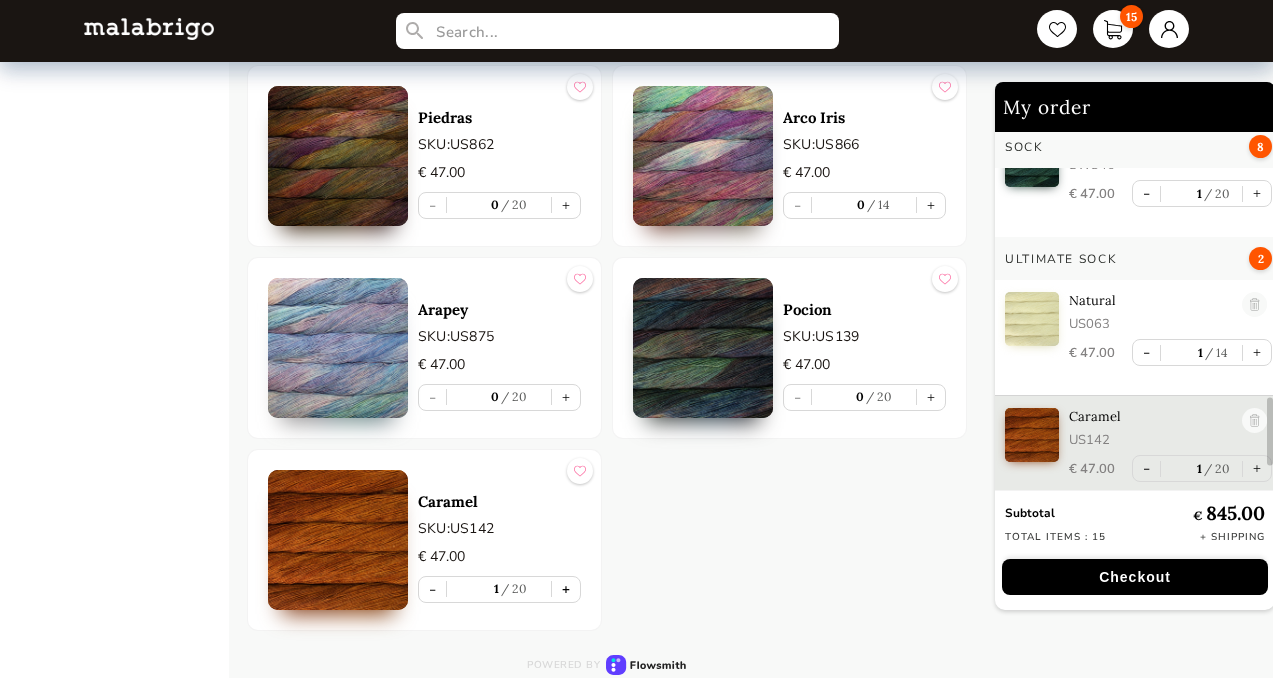 scroll, scrollTop: 1487, scrollLeft: 0, axis: vertical 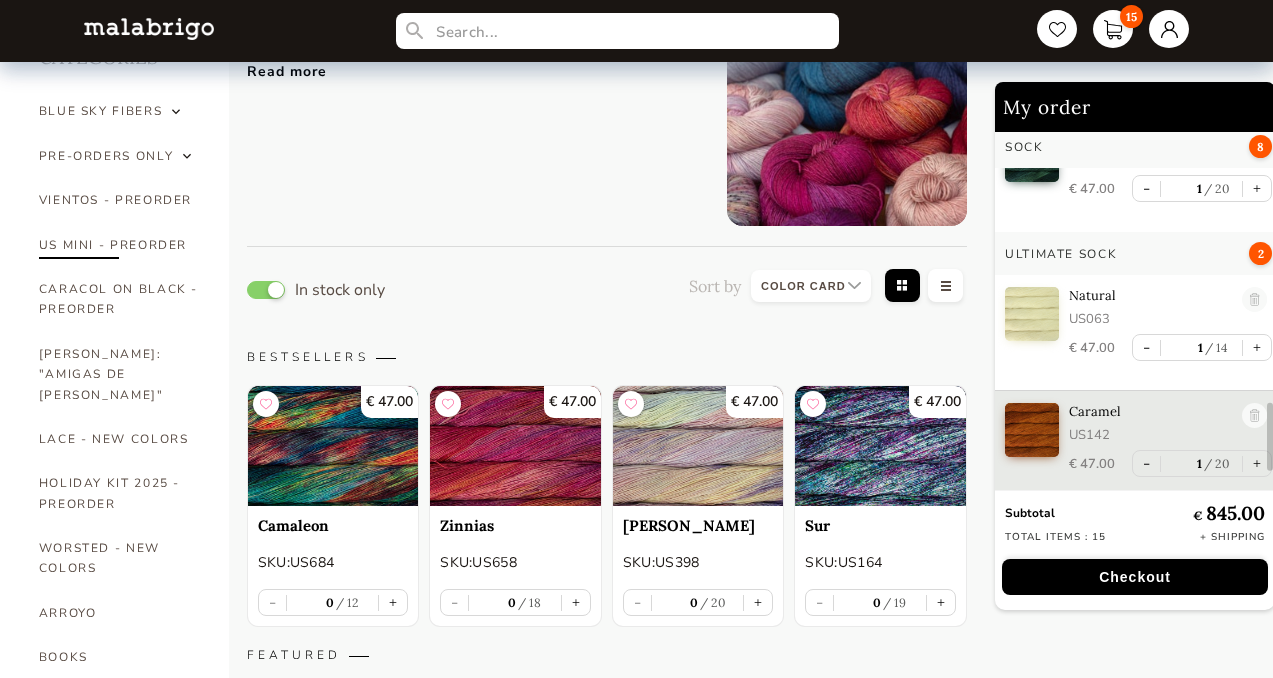 type 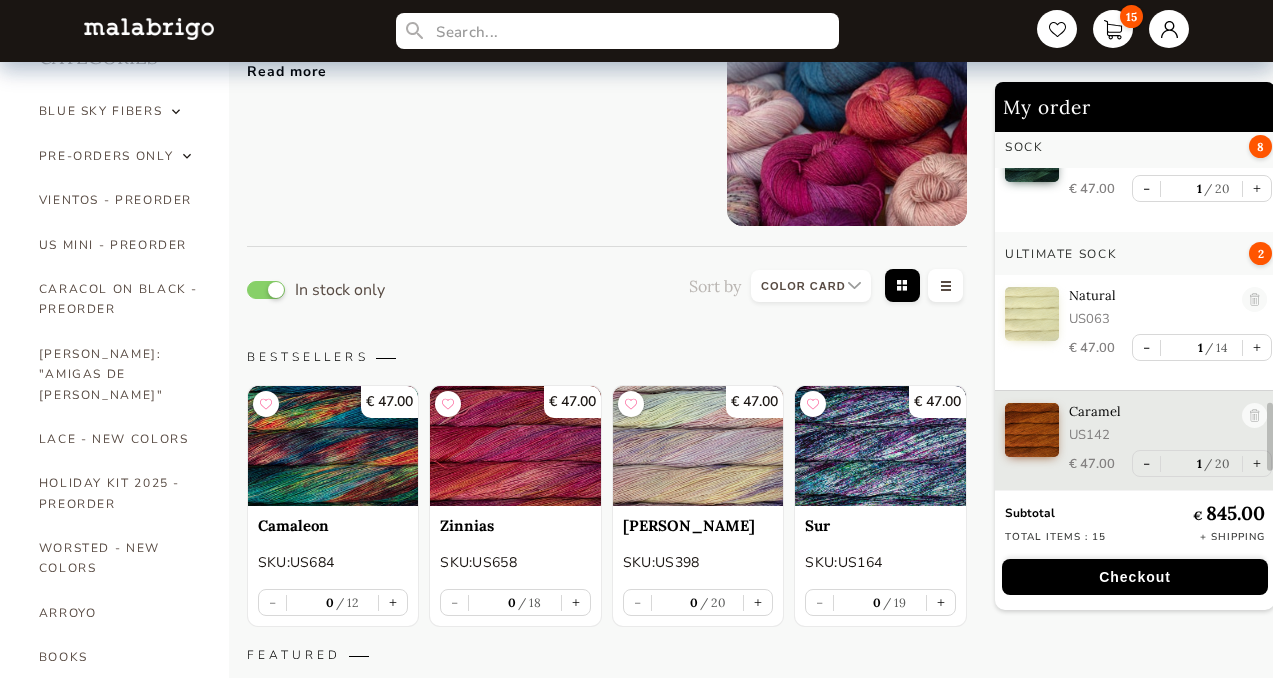 click on "Ultimate Sock 5 skeins/bag - 100g (3.53oz) - Fingering - 4Plied - 420yd (385m) 75% [PERSON_NAME], 25% Nylon - Machine washable, gente cycle, cold water, do not tumble, dry flat. Read more" at bounding box center (472, 106) 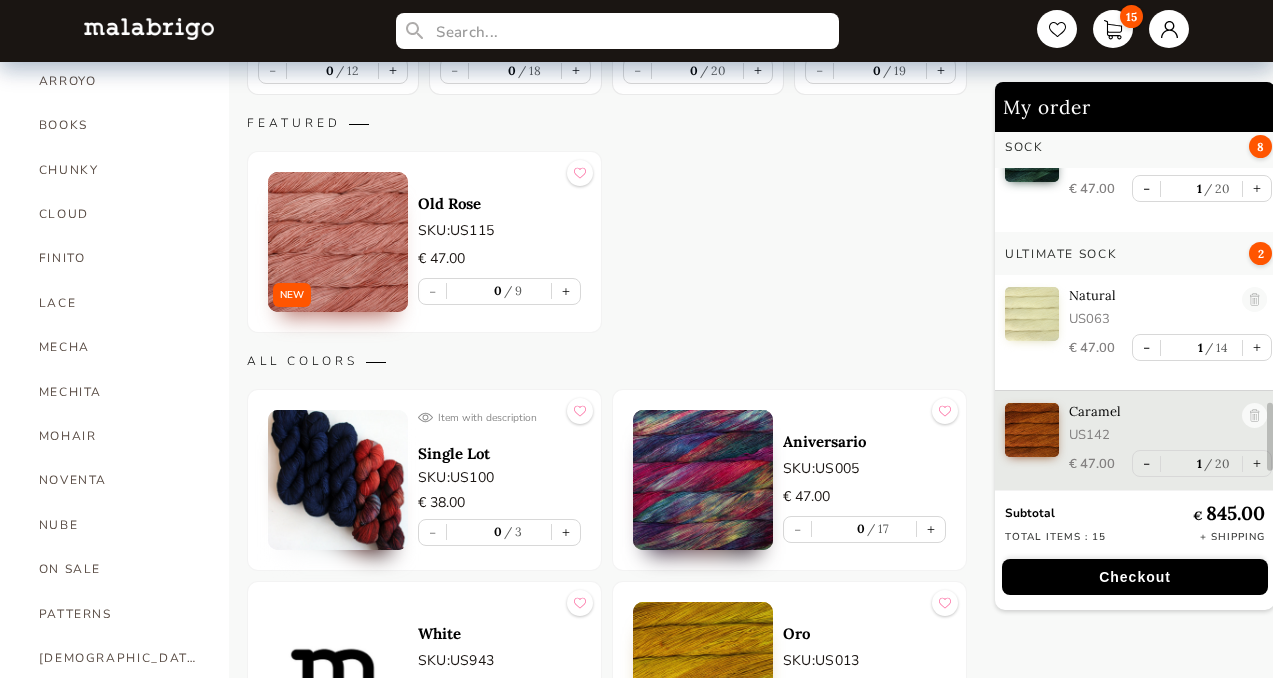 scroll, scrollTop: 634, scrollLeft: 0, axis: vertical 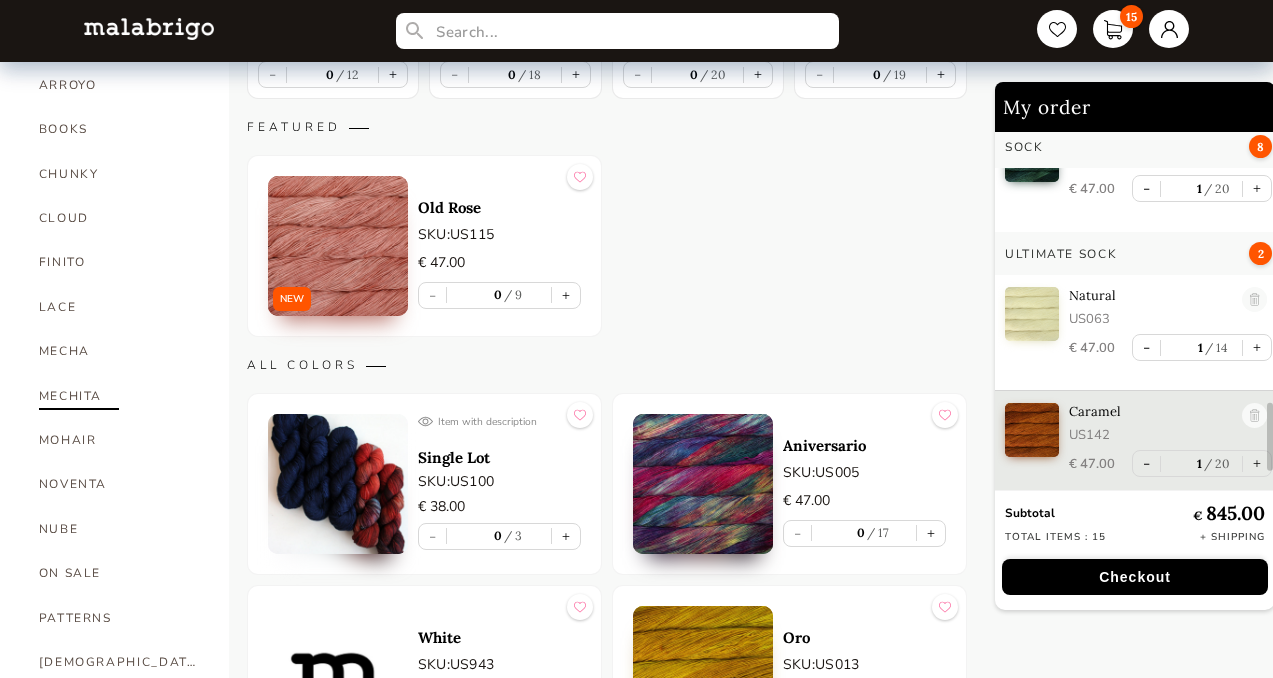 click on "MECHITA" at bounding box center [119, 396] 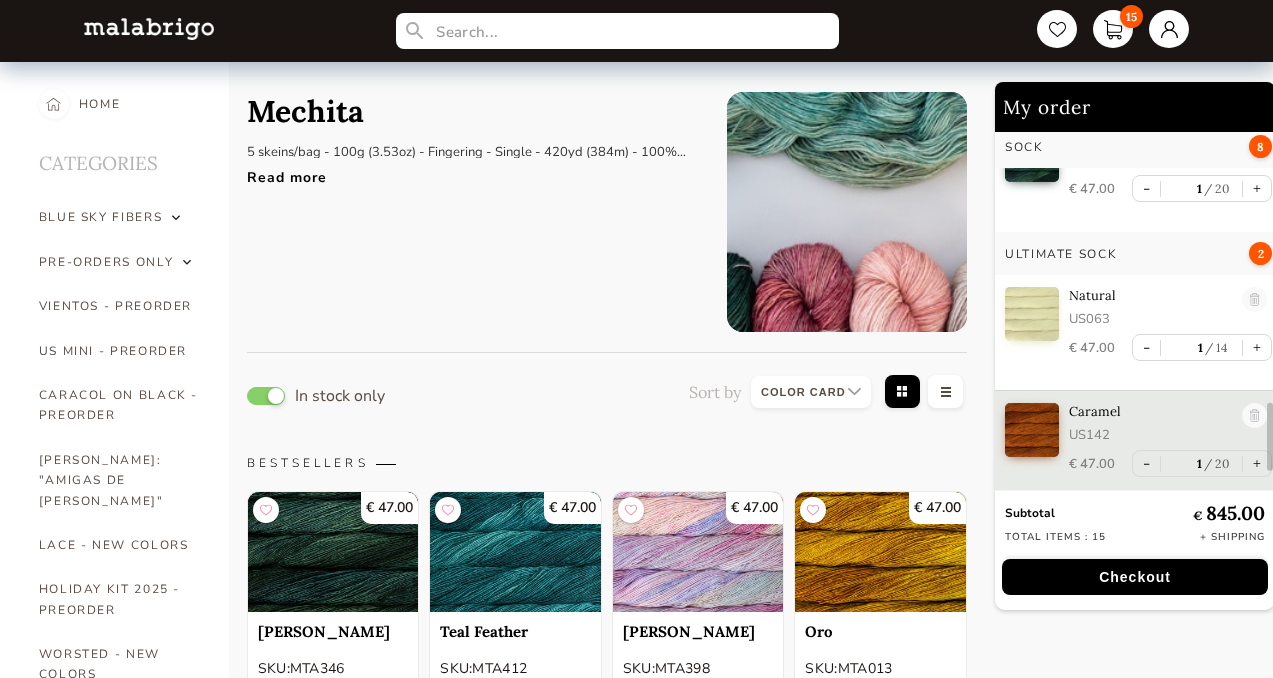 scroll, scrollTop: 7487, scrollLeft: 0, axis: vertical 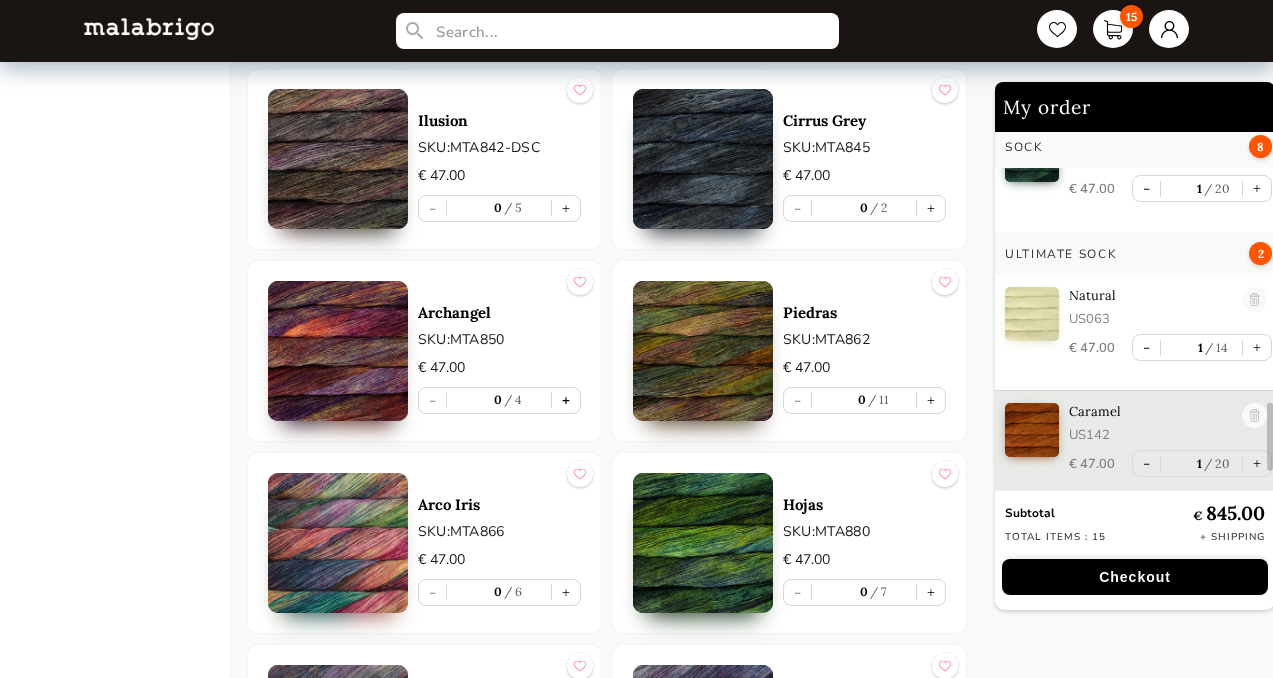 click on "+" at bounding box center (566, 400) 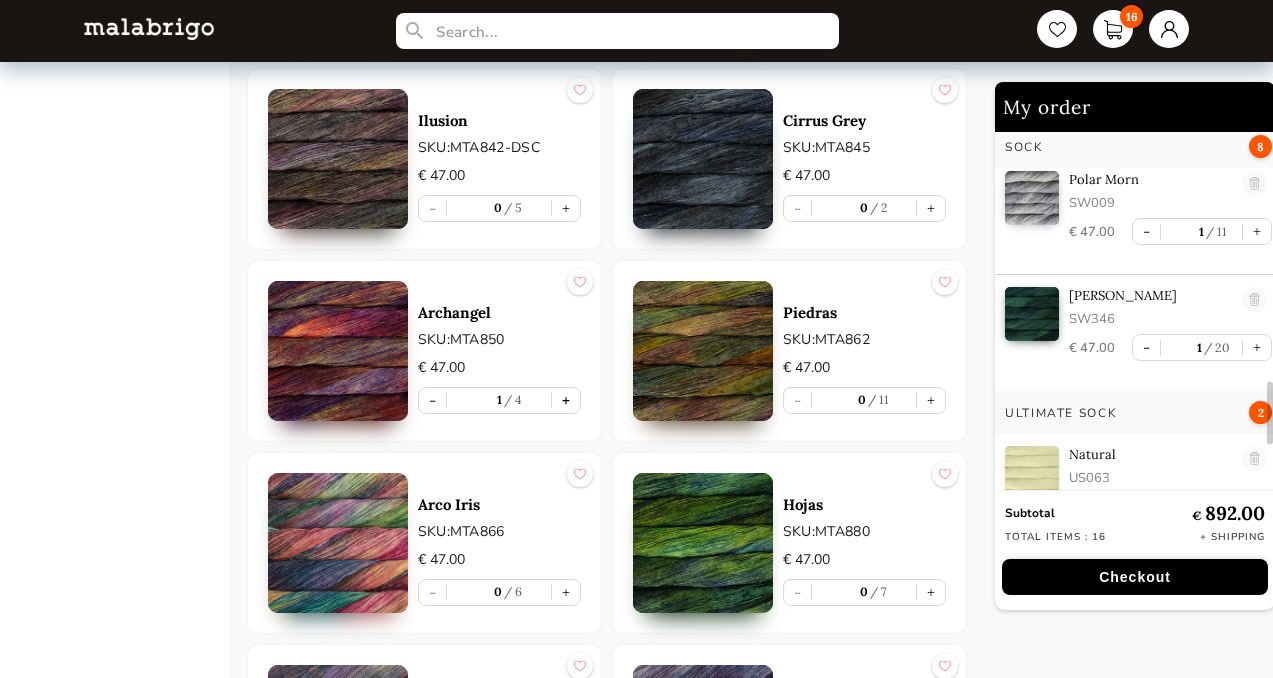 scroll, scrollTop: 1403, scrollLeft: 0, axis: vertical 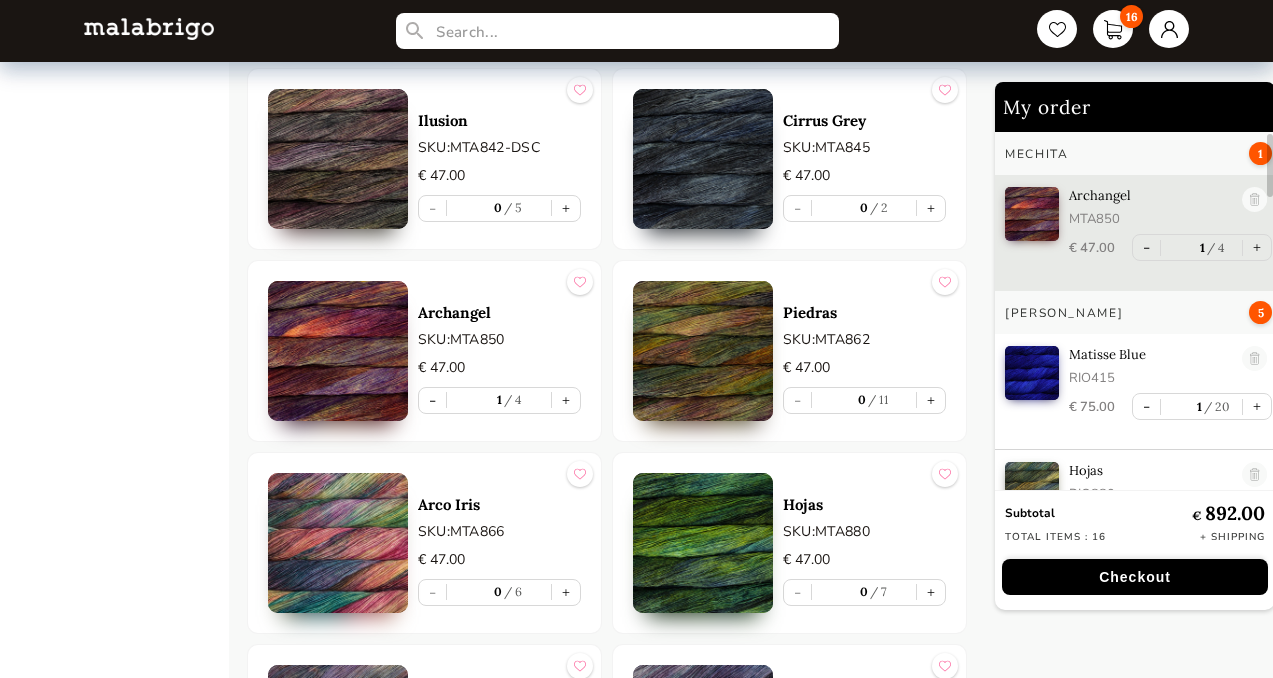 click on "SKU:  MTA850" at bounding box center (499, 339) 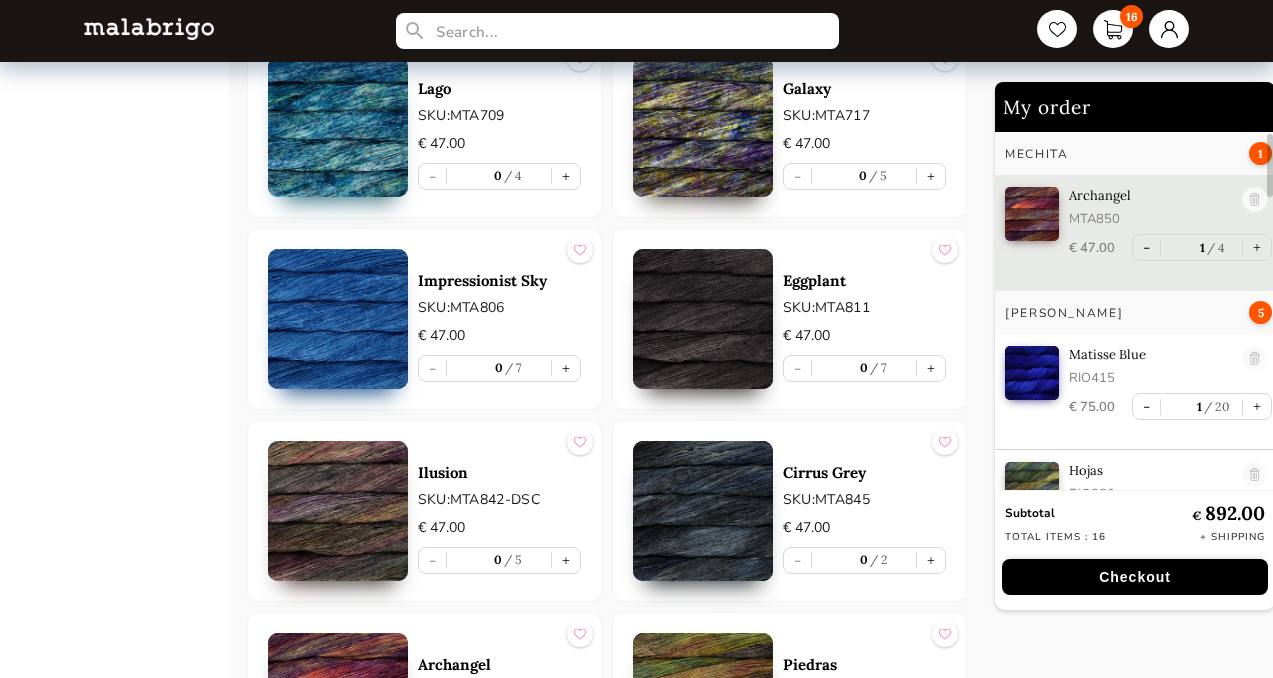 scroll, scrollTop: 7138, scrollLeft: 0, axis: vertical 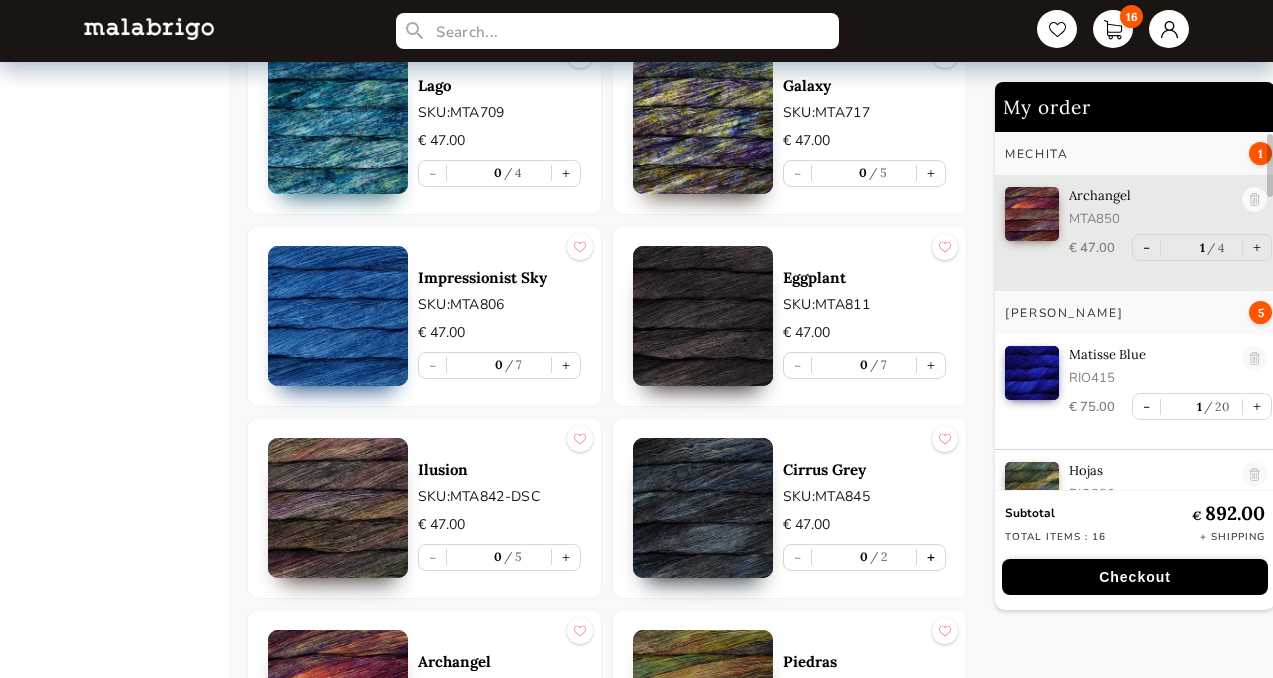 click on "+" at bounding box center [931, 557] 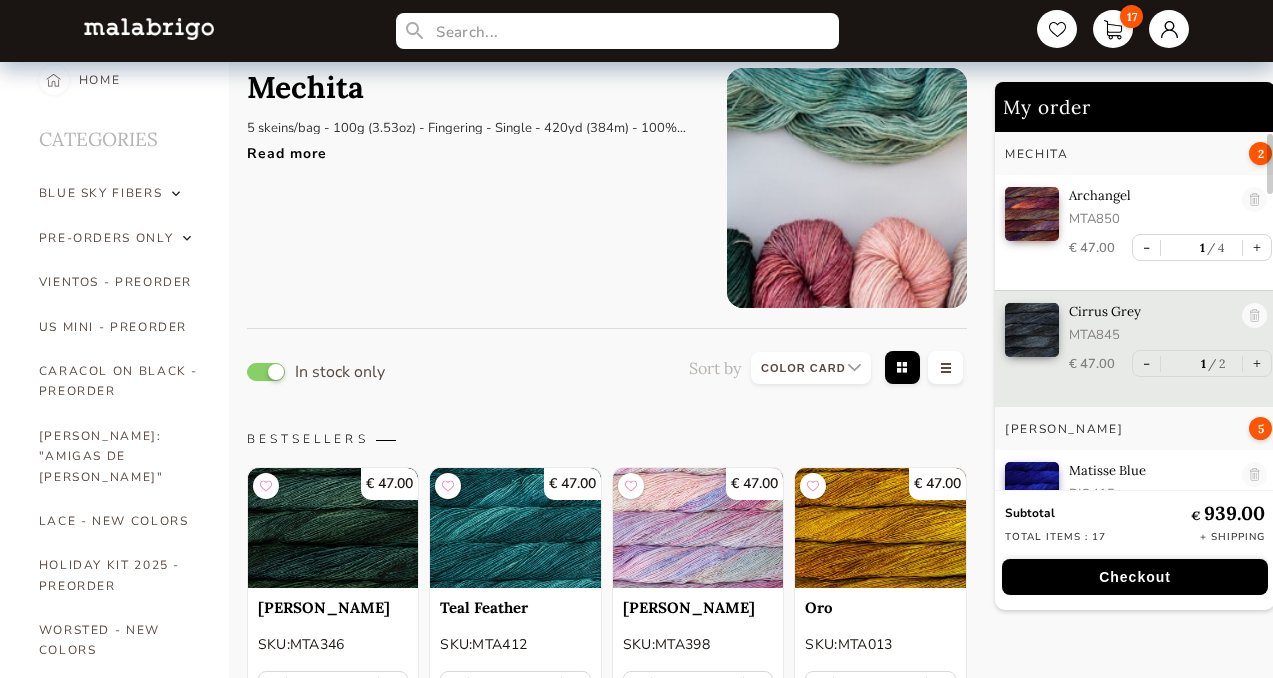scroll, scrollTop: 0, scrollLeft: 0, axis: both 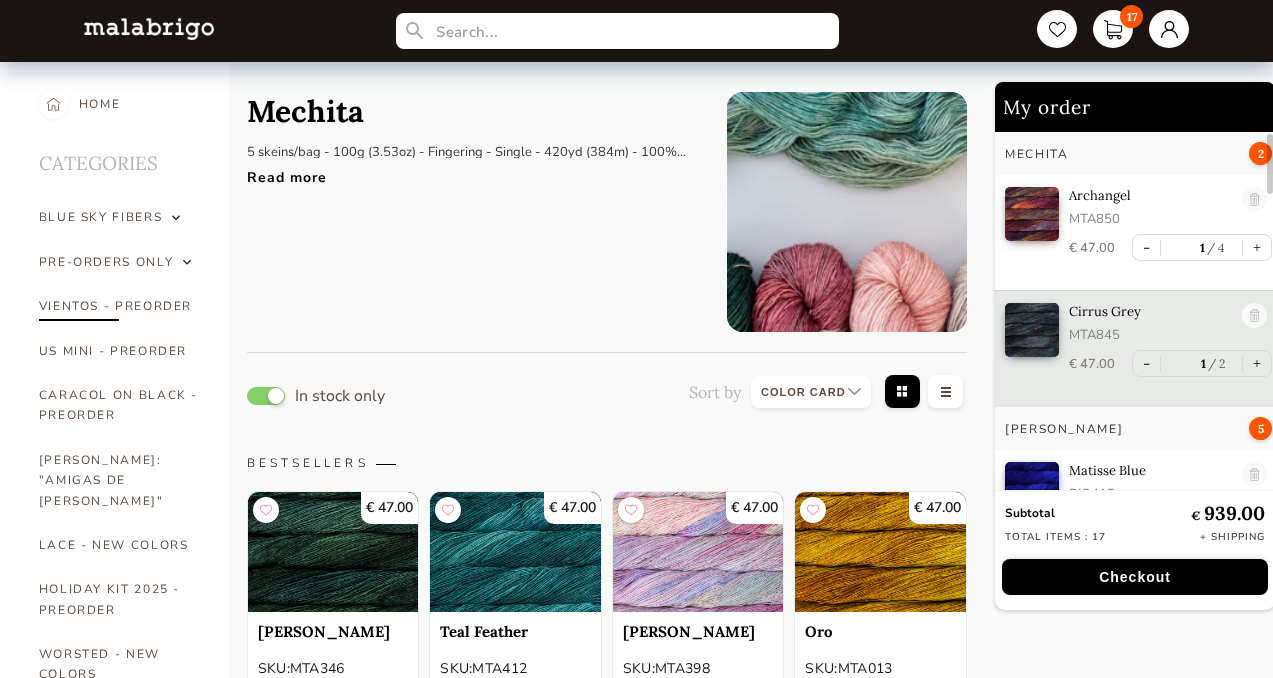 type 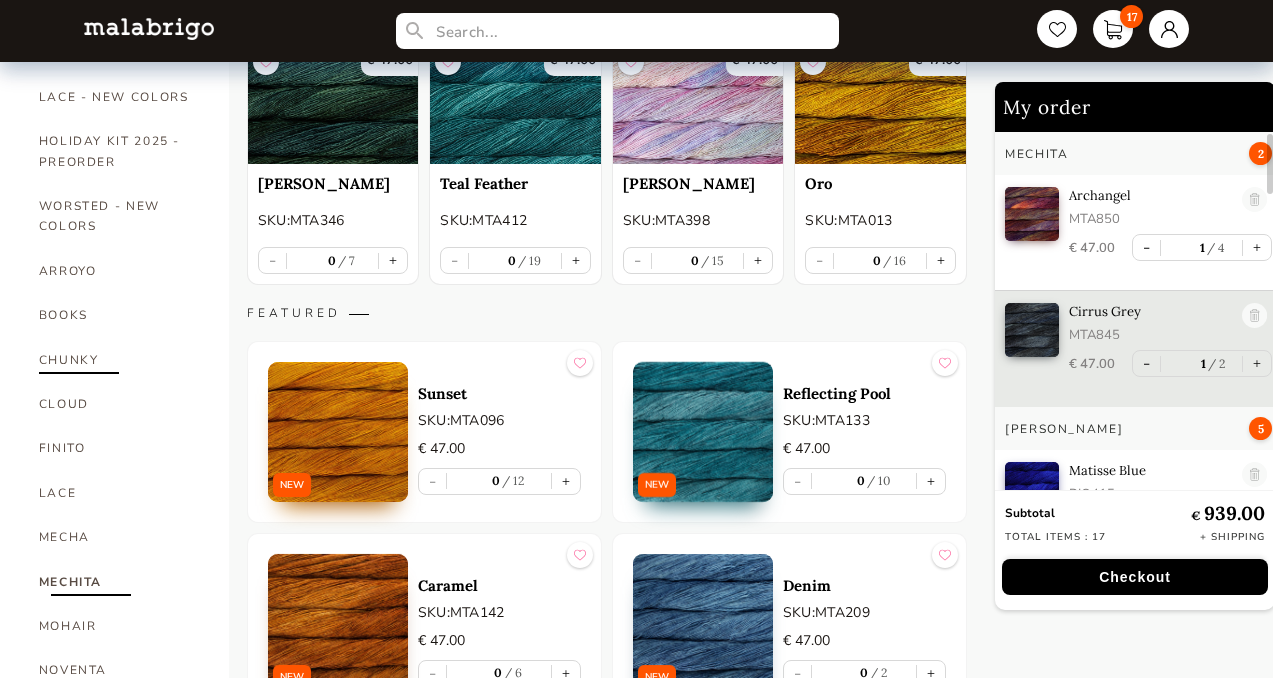 click on "CHUNKY" at bounding box center [119, 360] 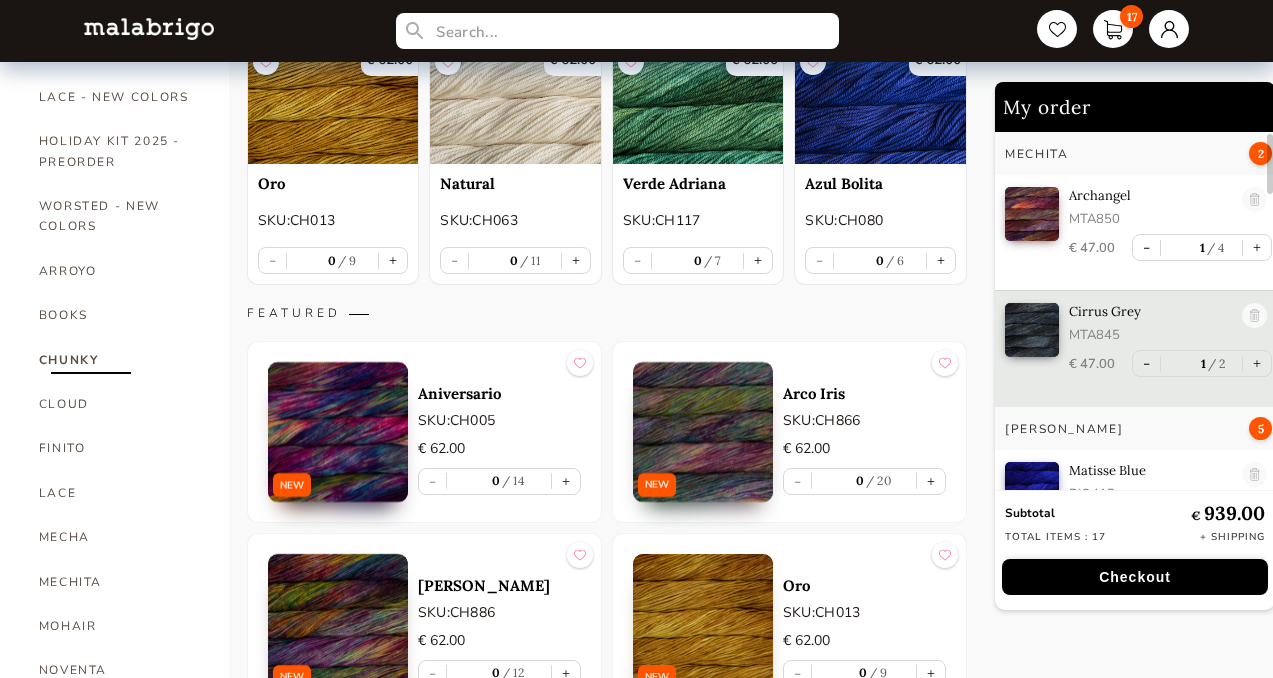 click on "FEATURED" at bounding box center [607, 313] 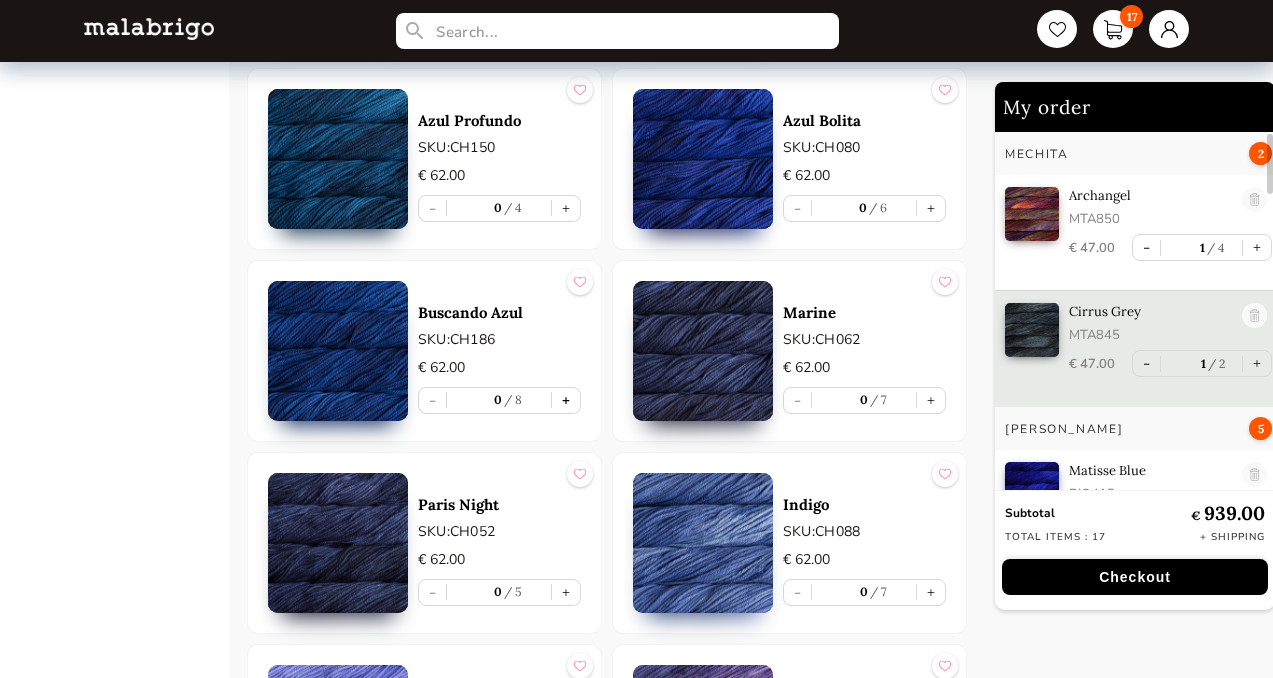 click on "+" at bounding box center (566, 400) 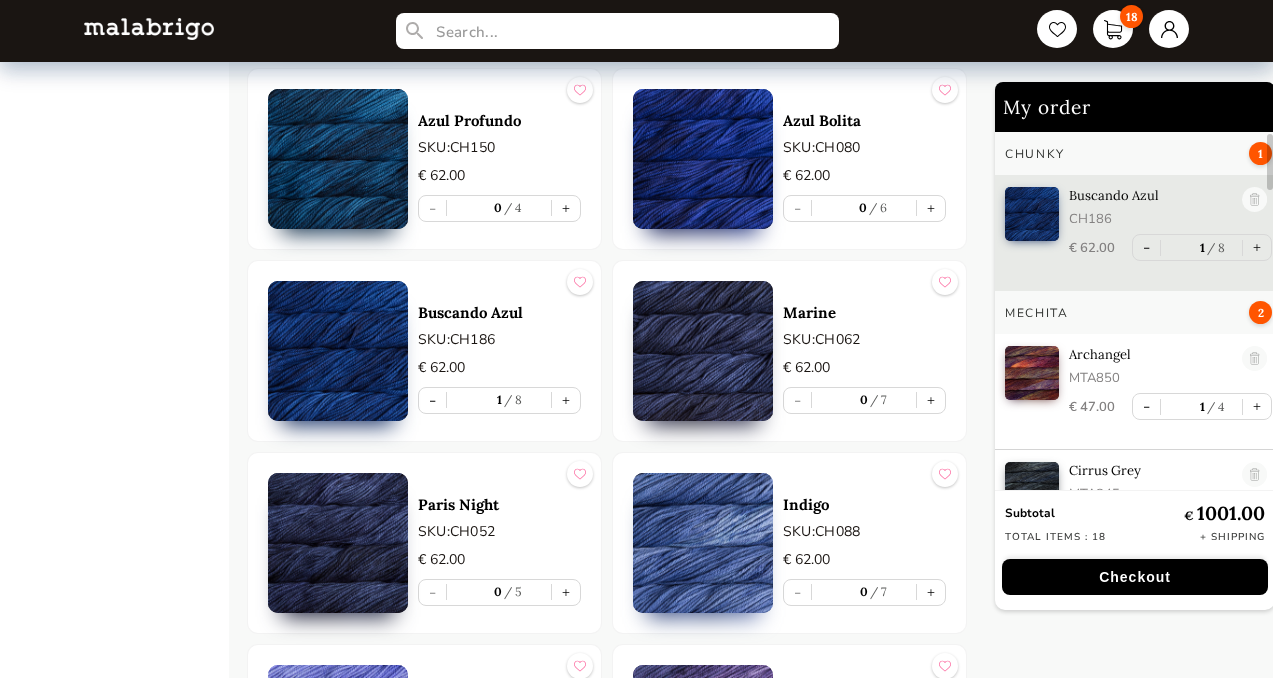 scroll, scrollTop: 7103, scrollLeft: 0, axis: vertical 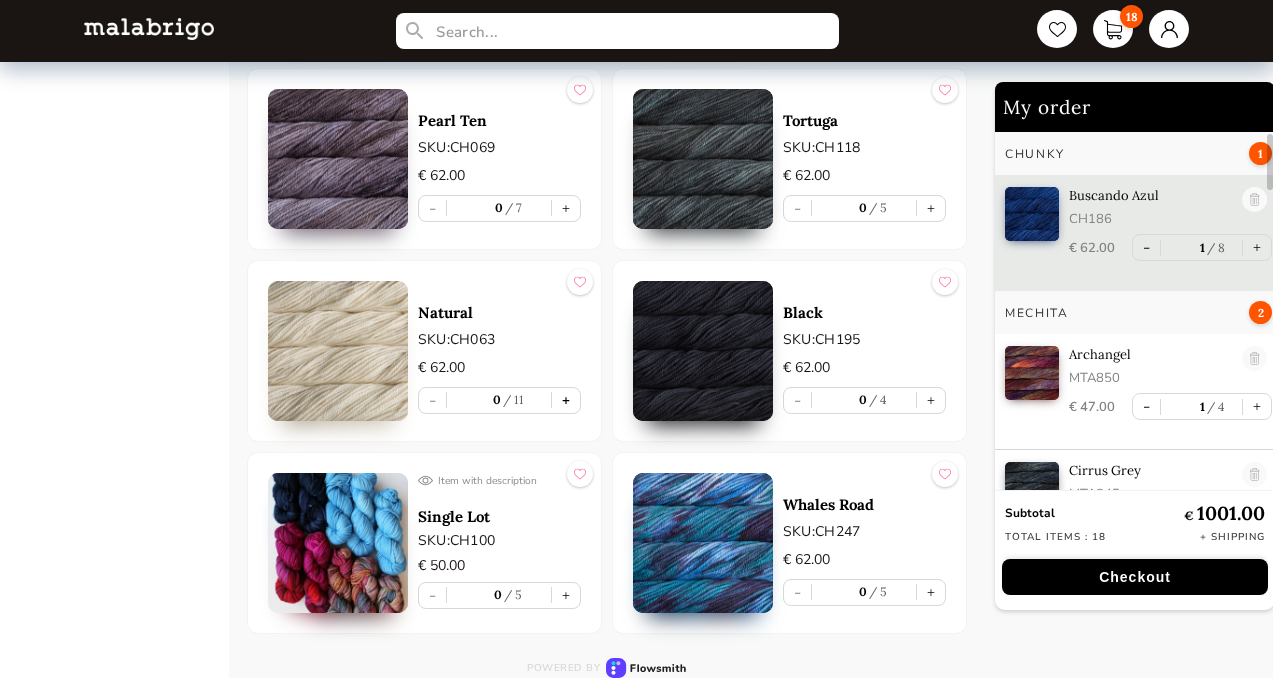 click on "+" at bounding box center (566, 400) 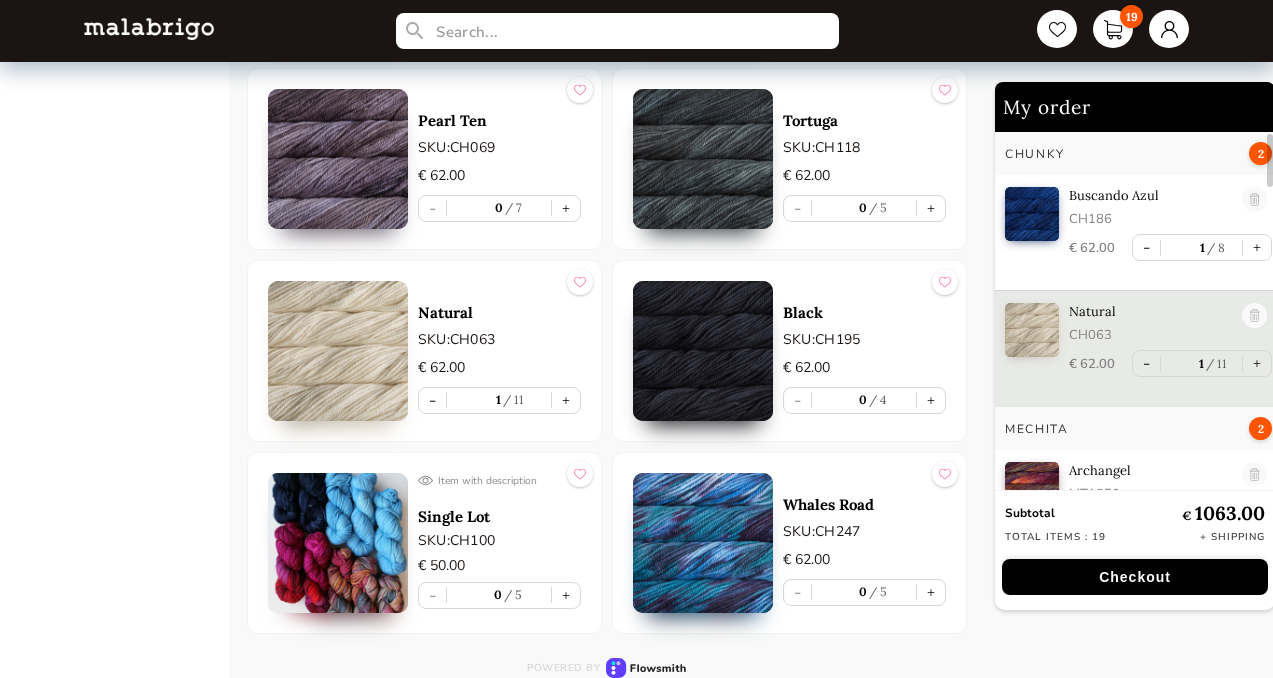 scroll, scrollTop: 5183, scrollLeft: 0, axis: vertical 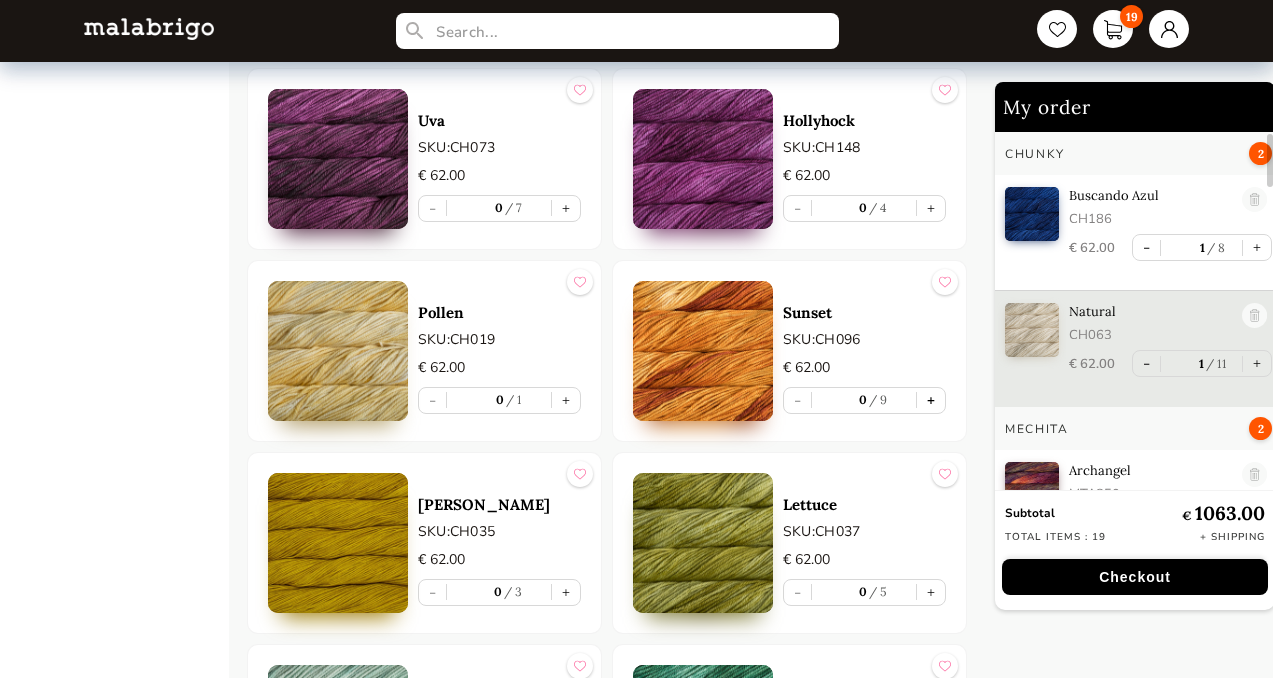 click on "+" at bounding box center (931, 400) 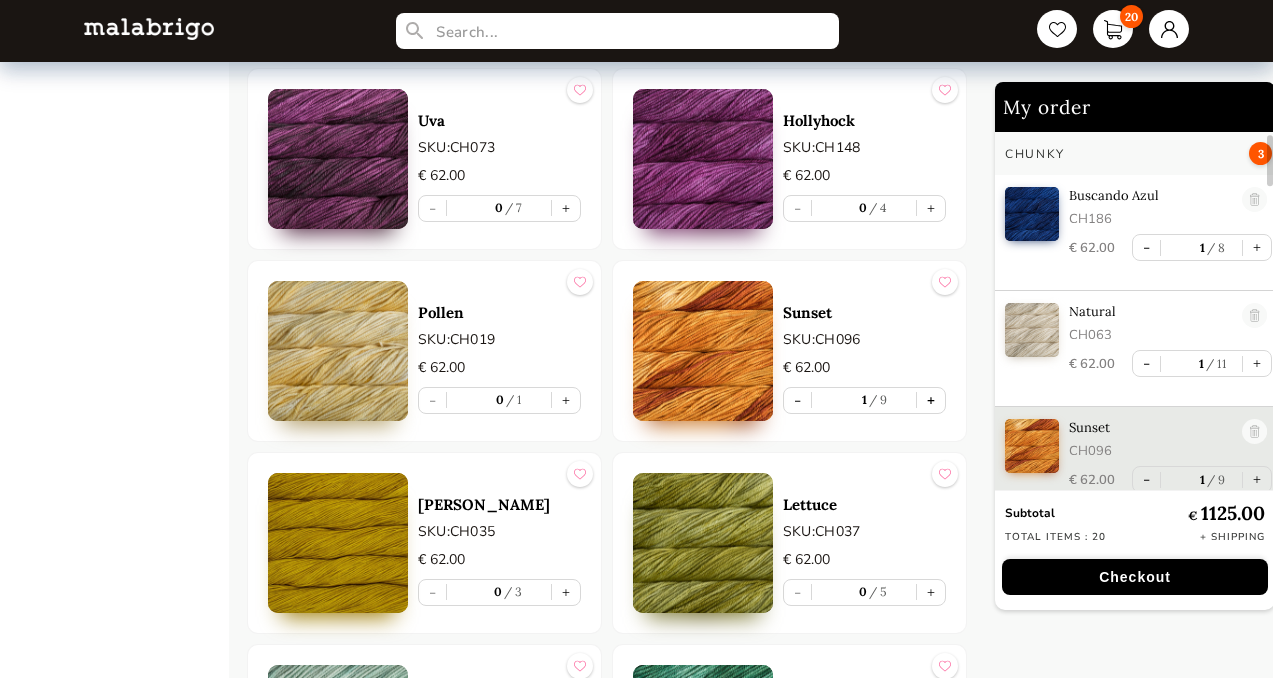 scroll, scrollTop: 8, scrollLeft: 0, axis: vertical 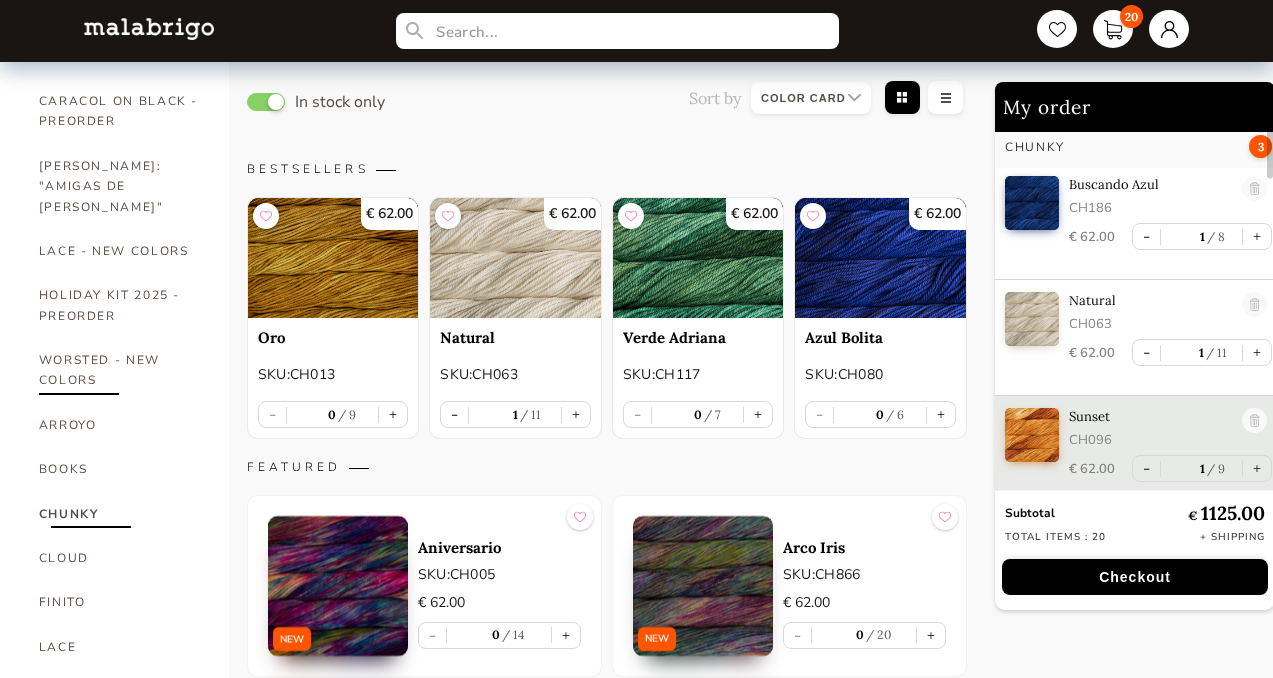 click on "WORSTED - NEW COLORS" at bounding box center [119, 370] 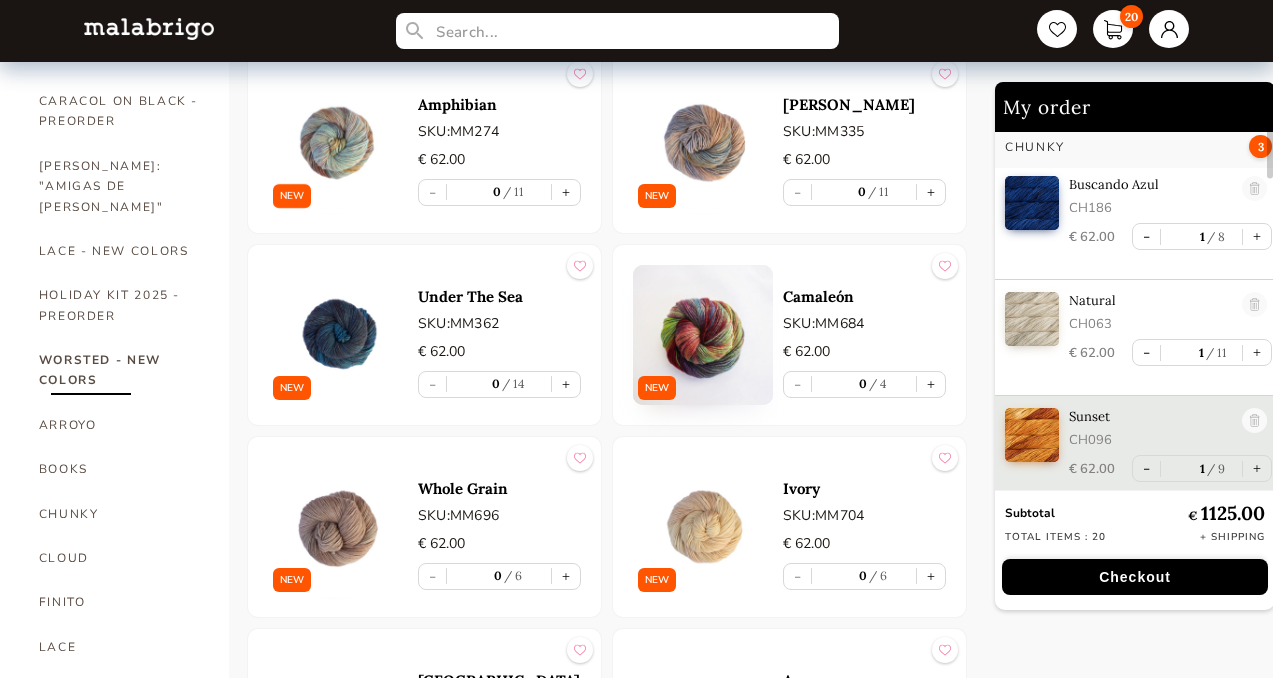 scroll, scrollTop: 0, scrollLeft: 0, axis: both 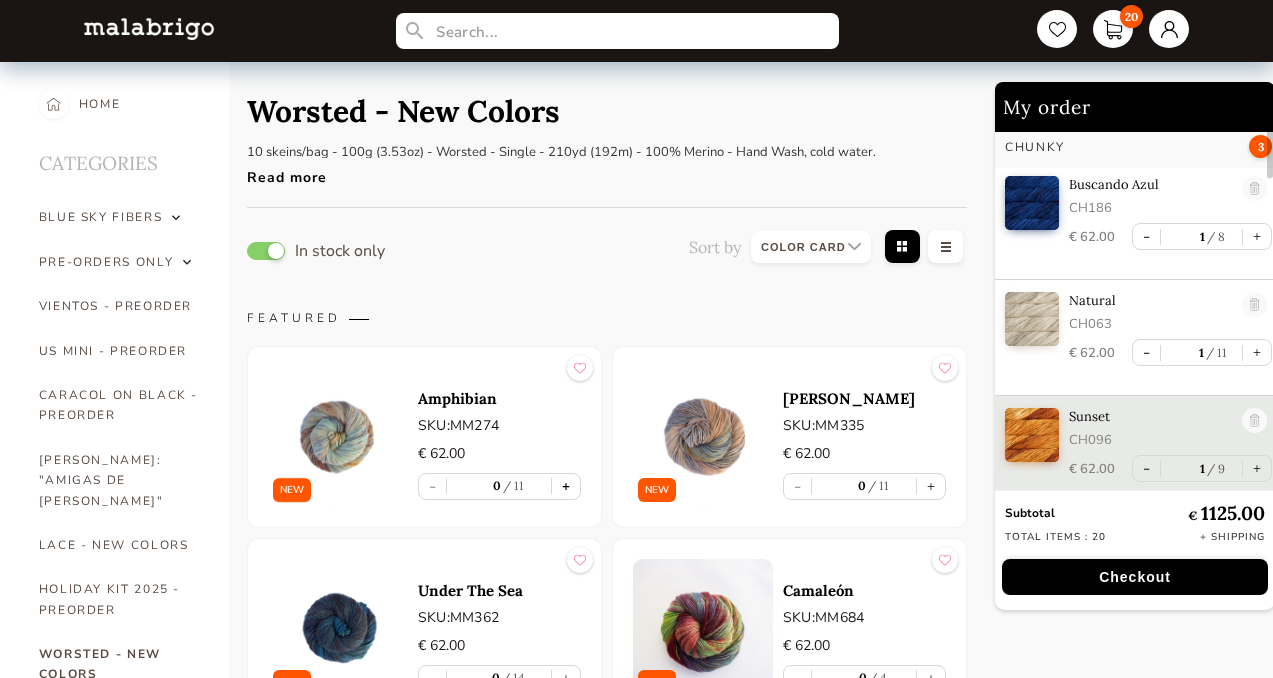 click on "+" at bounding box center [566, 486] 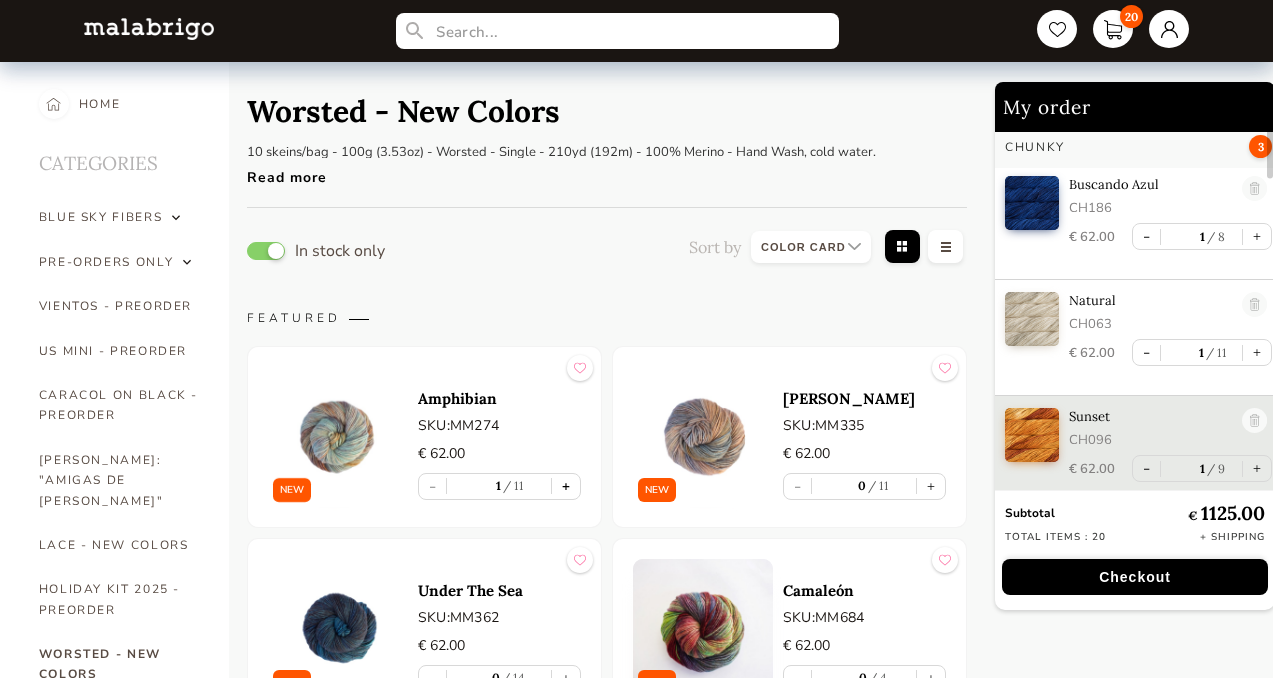 scroll, scrollTop: 146, scrollLeft: 0, axis: vertical 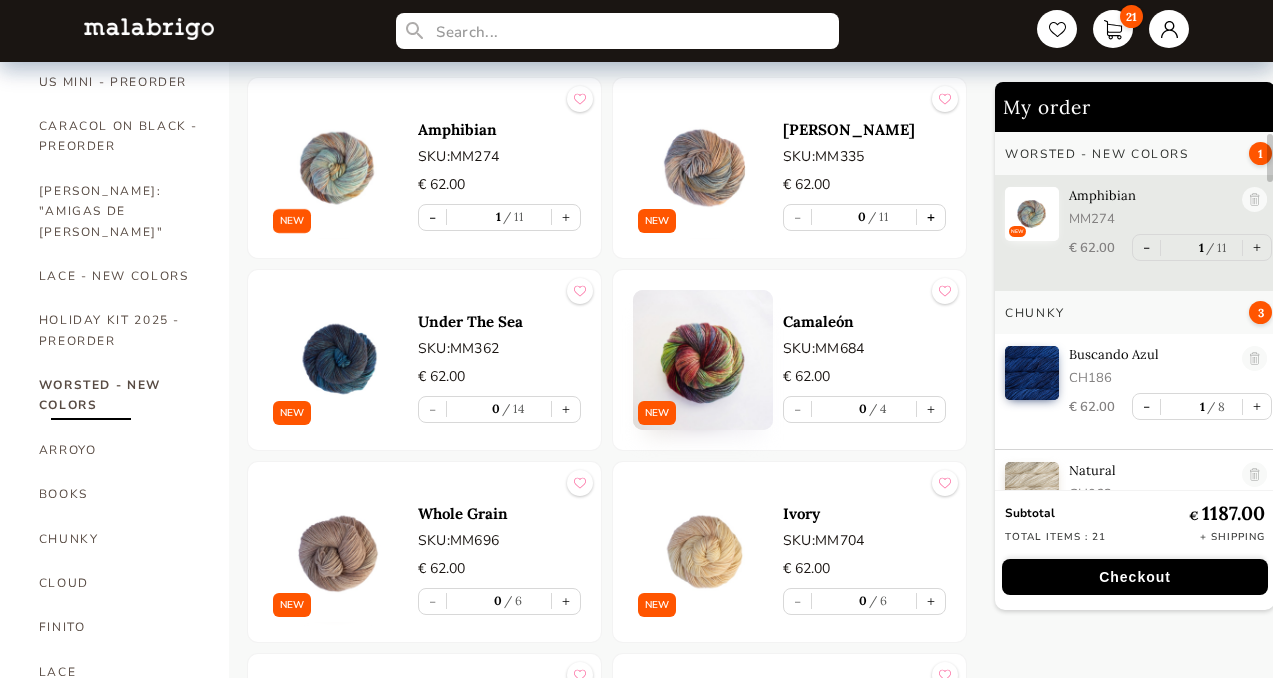 click on "+" at bounding box center [931, 217] 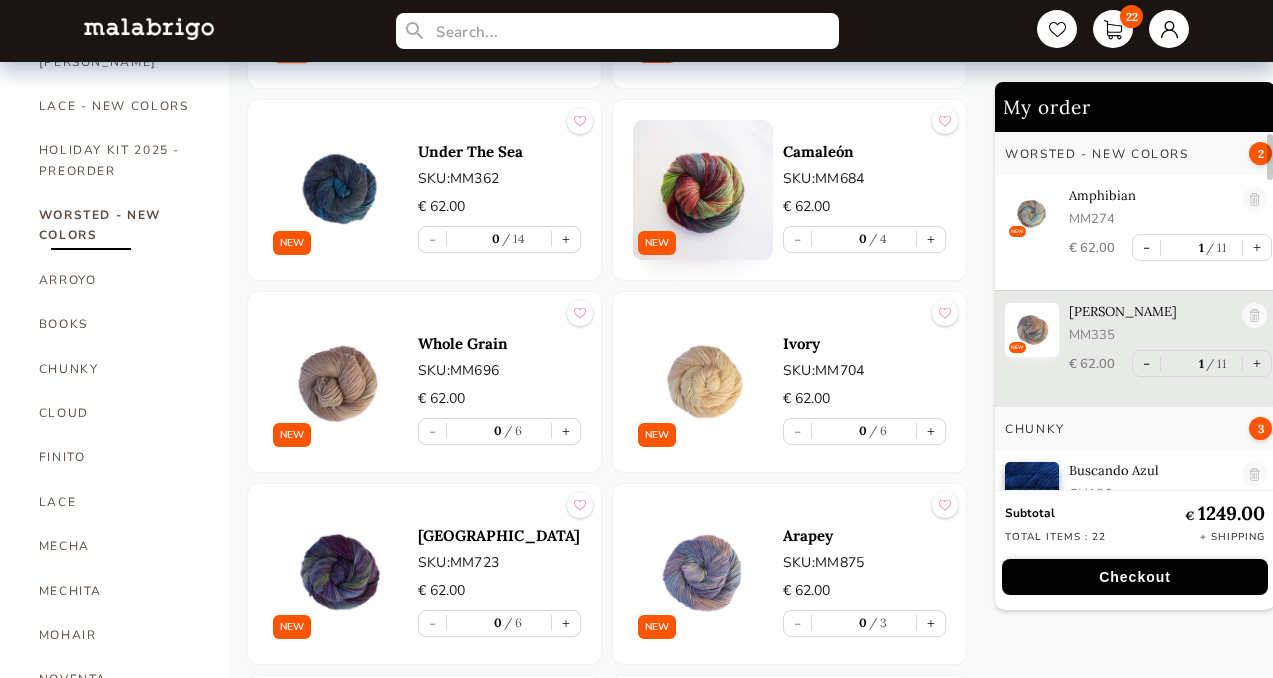 scroll, scrollTop: 444, scrollLeft: 0, axis: vertical 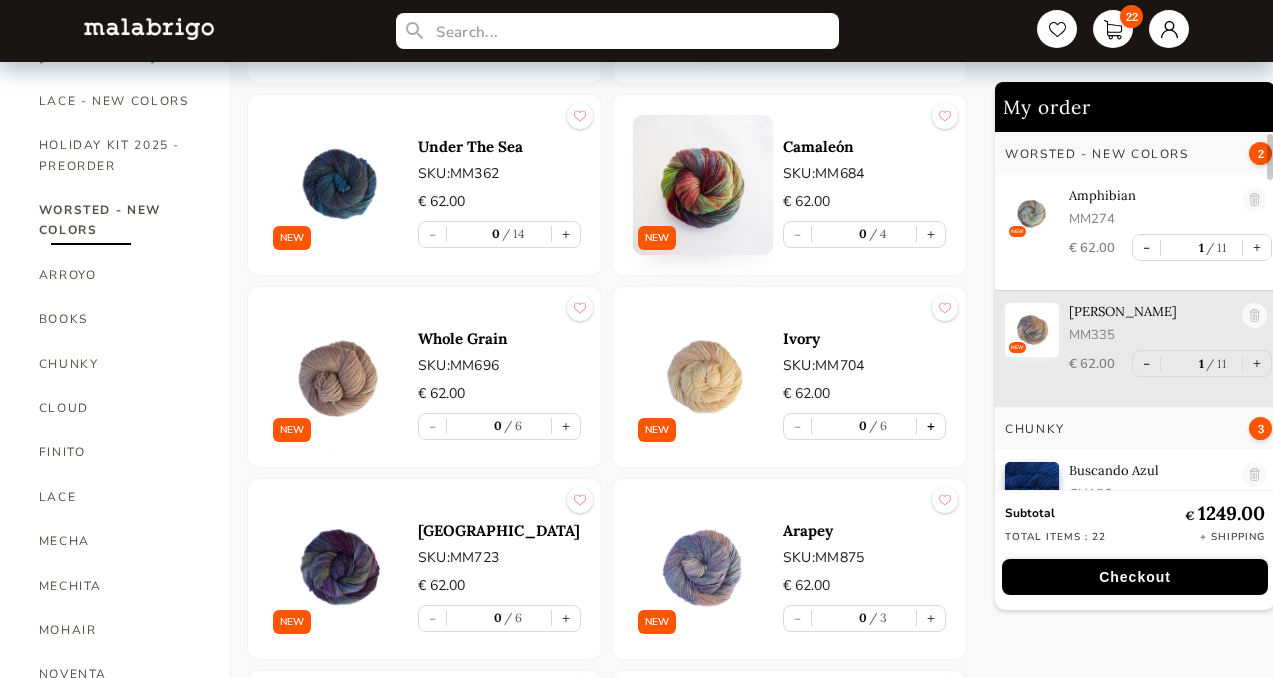 click on "+" at bounding box center (931, 426) 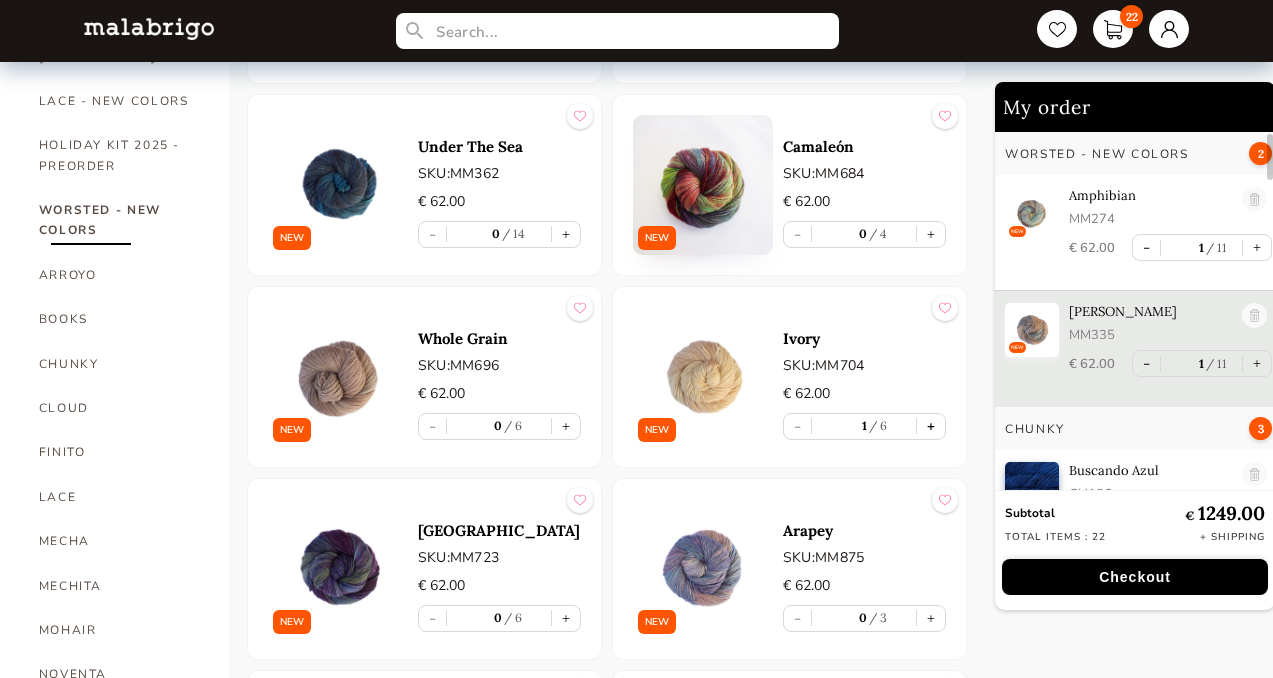 scroll, scrollTop: 17, scrollLeft: 0, axis: vertical 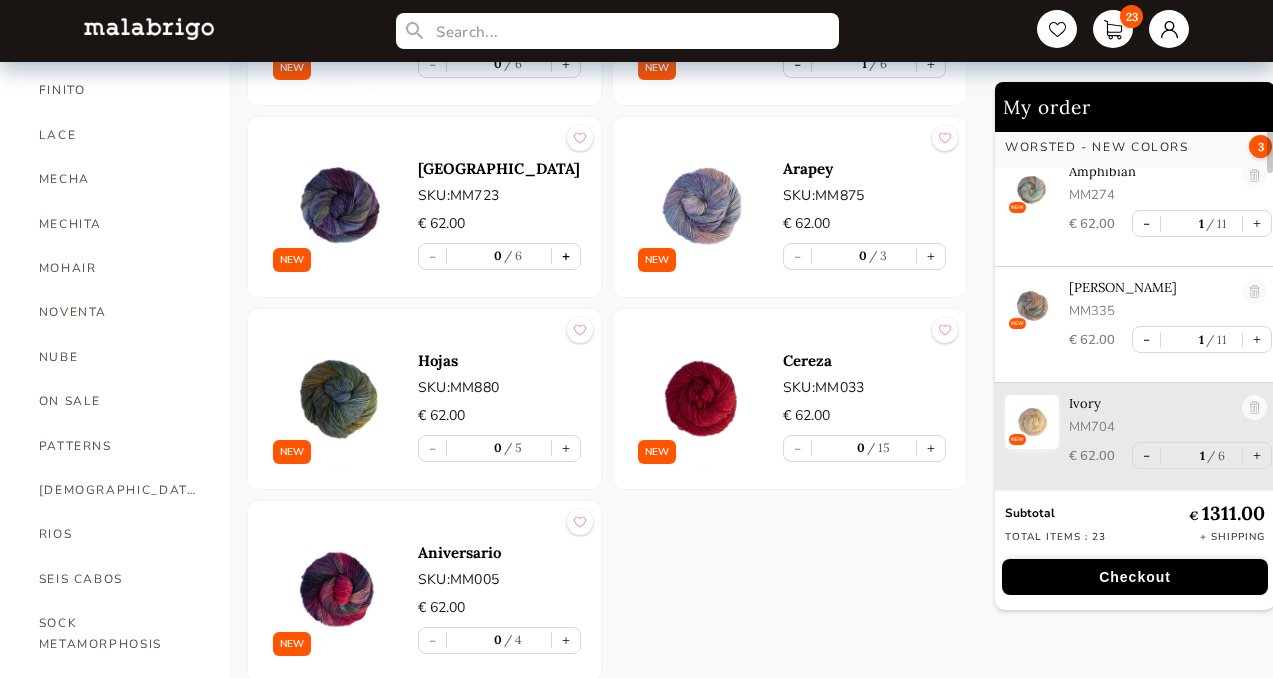 click on "+" at bounding box center [566, 256] 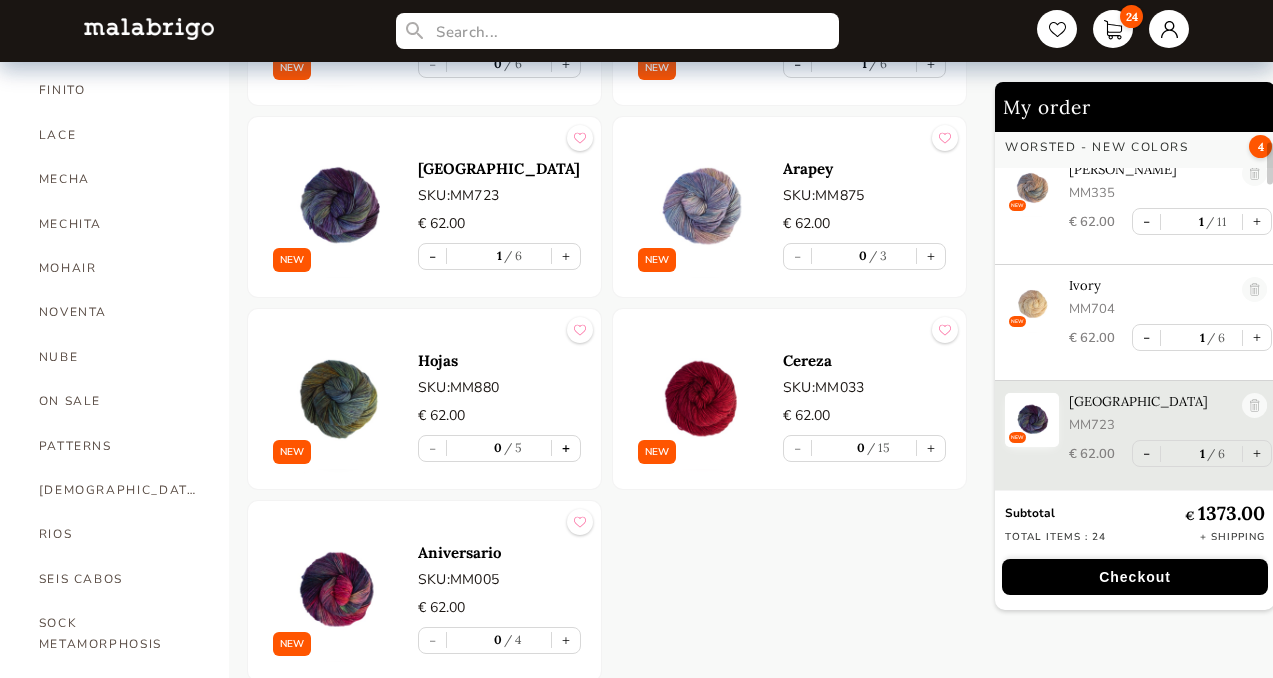 click on "+" at bounding box center [566, 448] 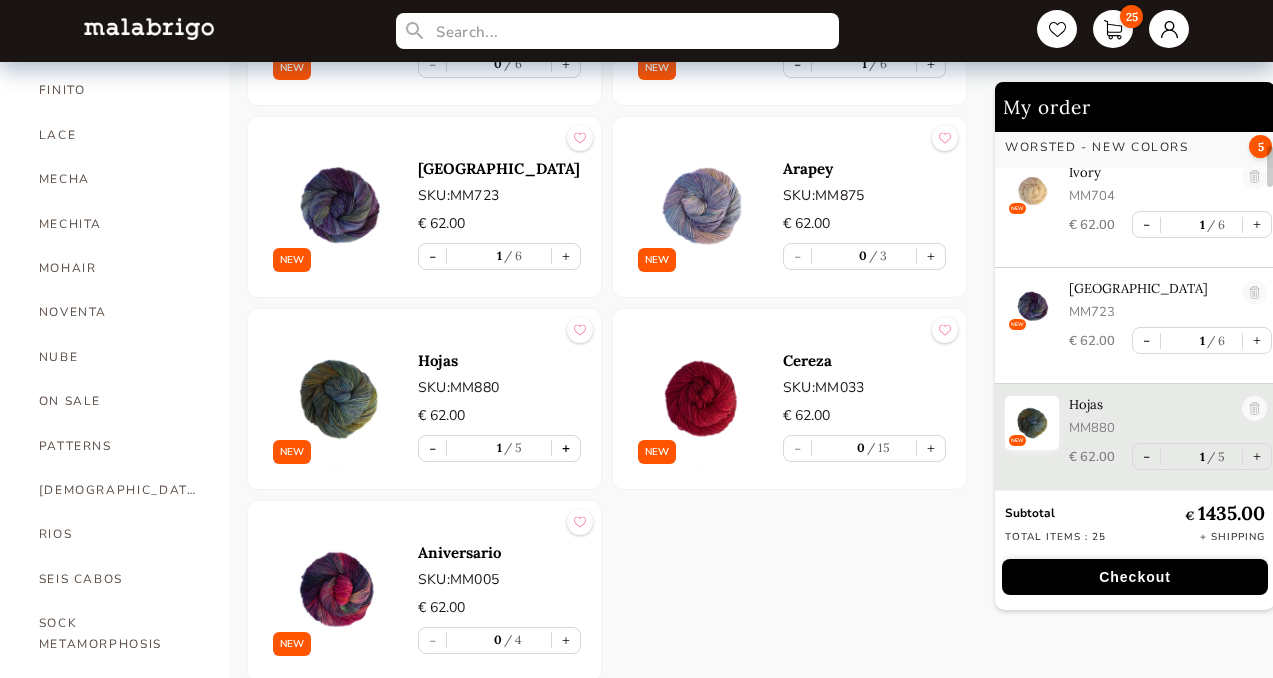 scroll, scrollTop: 249, scrollLeft: 0, axis: vertical 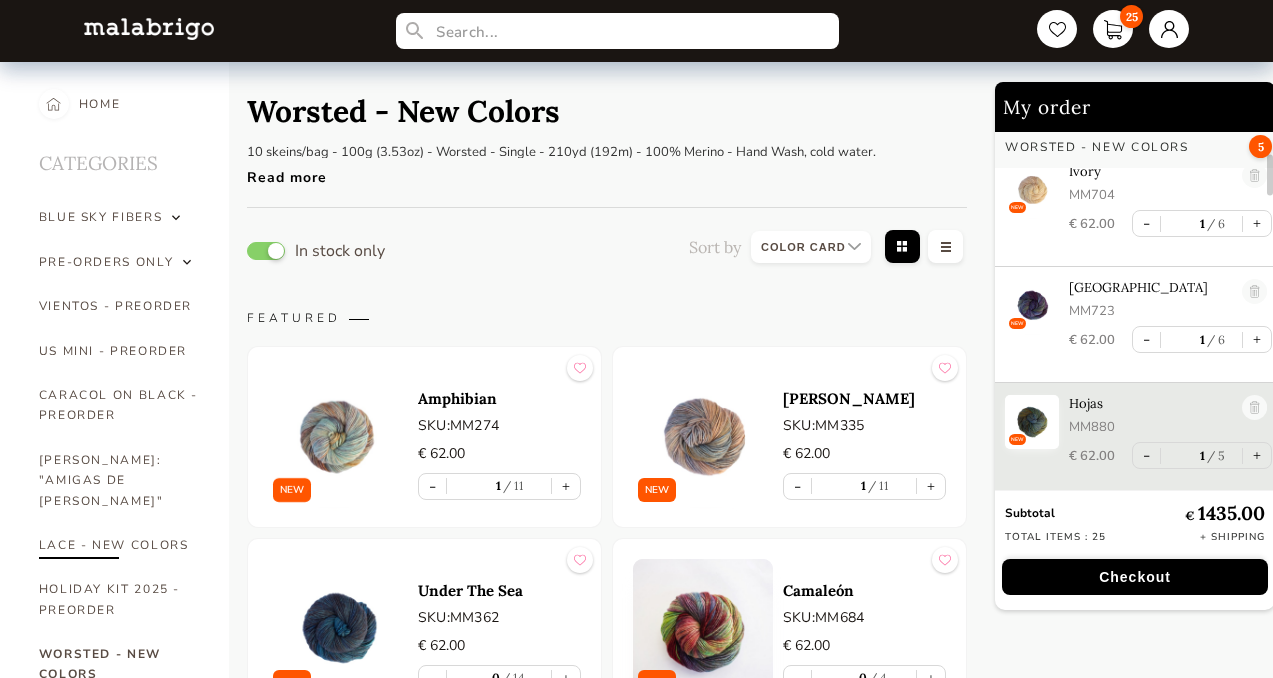 click on "LACE - NEW COLORS" at bounding box center [119, 545] 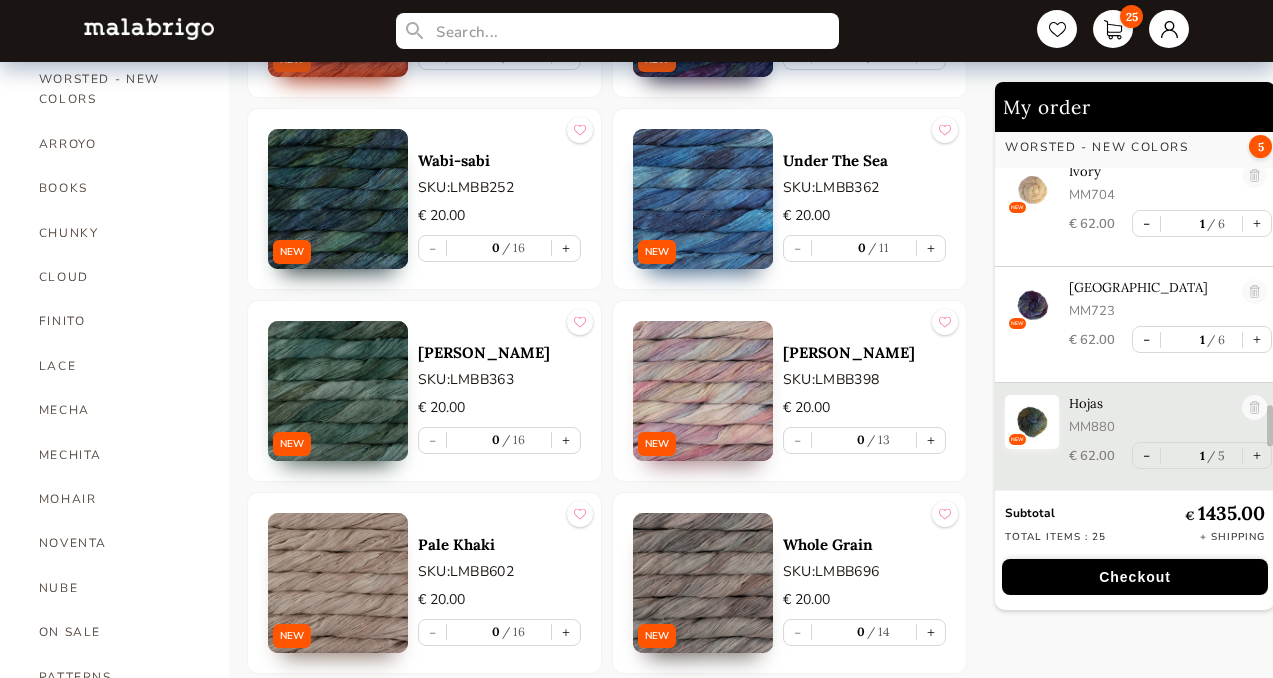 scroll, scrollTop: 915, scrollLeft: 0, axis: vertical 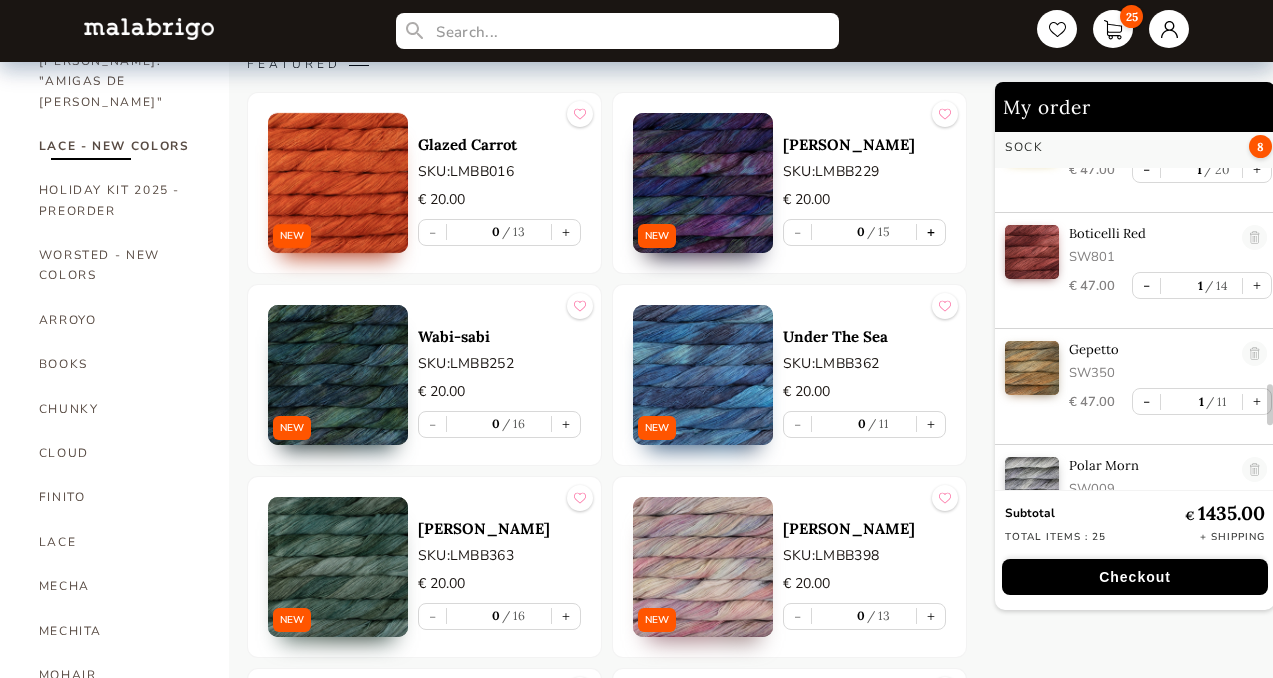 click on "+" at bounding box center [931, 232] 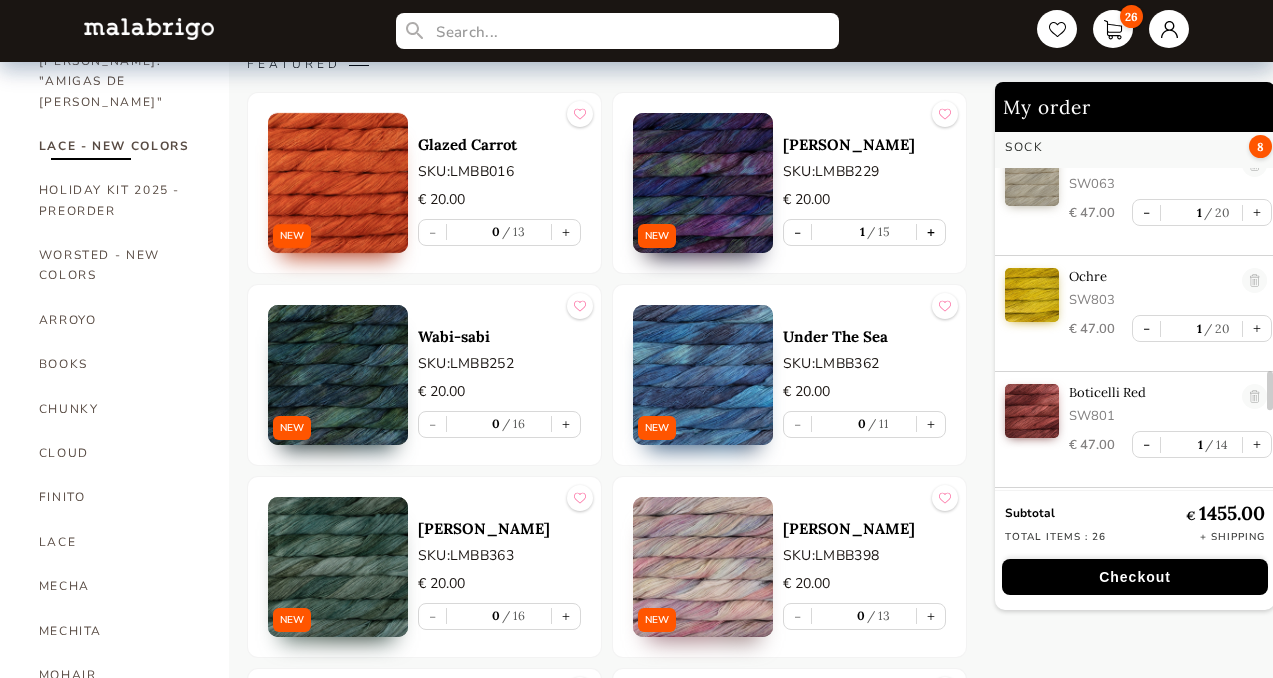 scroll, scrollTop: 1936, scrollLeft: 0, axis: vertical 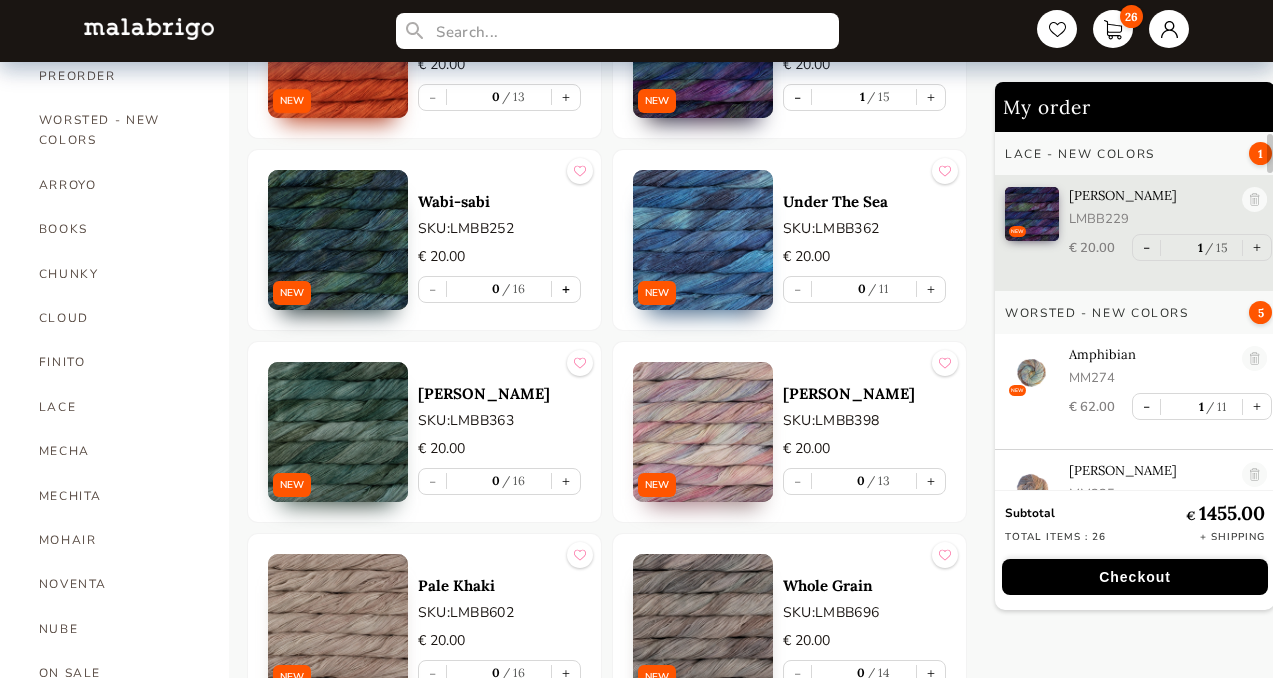 click on "+" at bounding box center (566, 289) 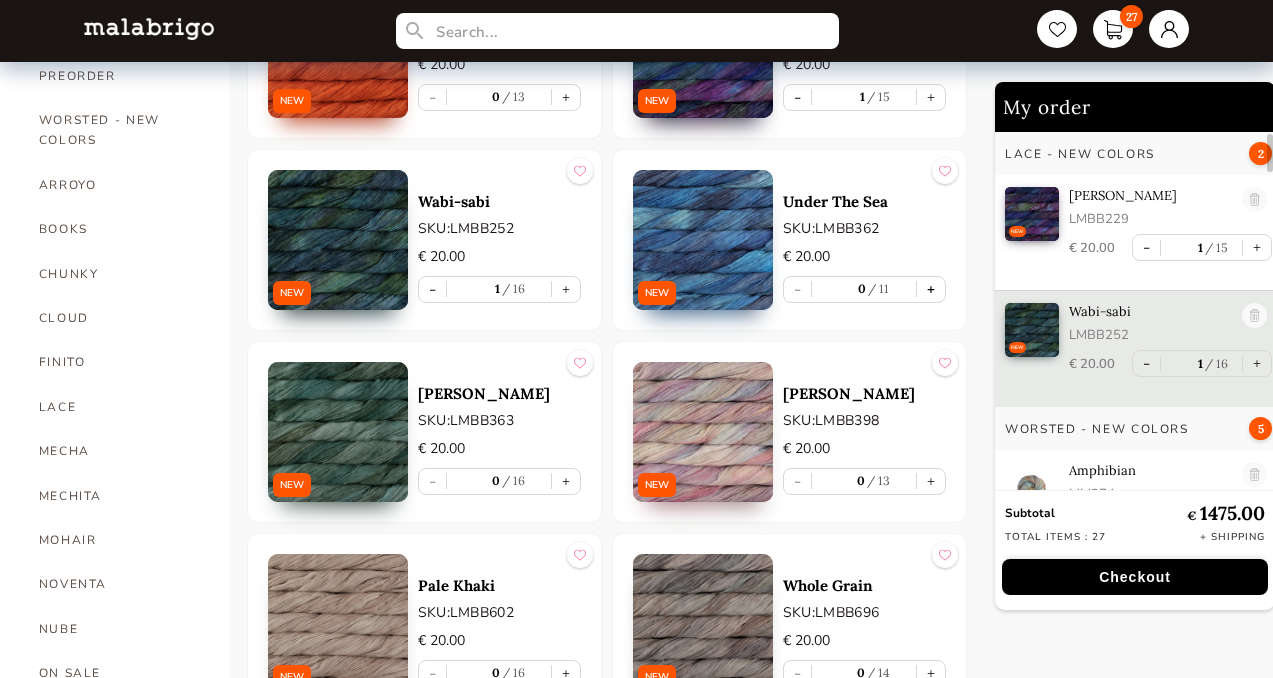 click on "+" at bounding box center [931, 289] 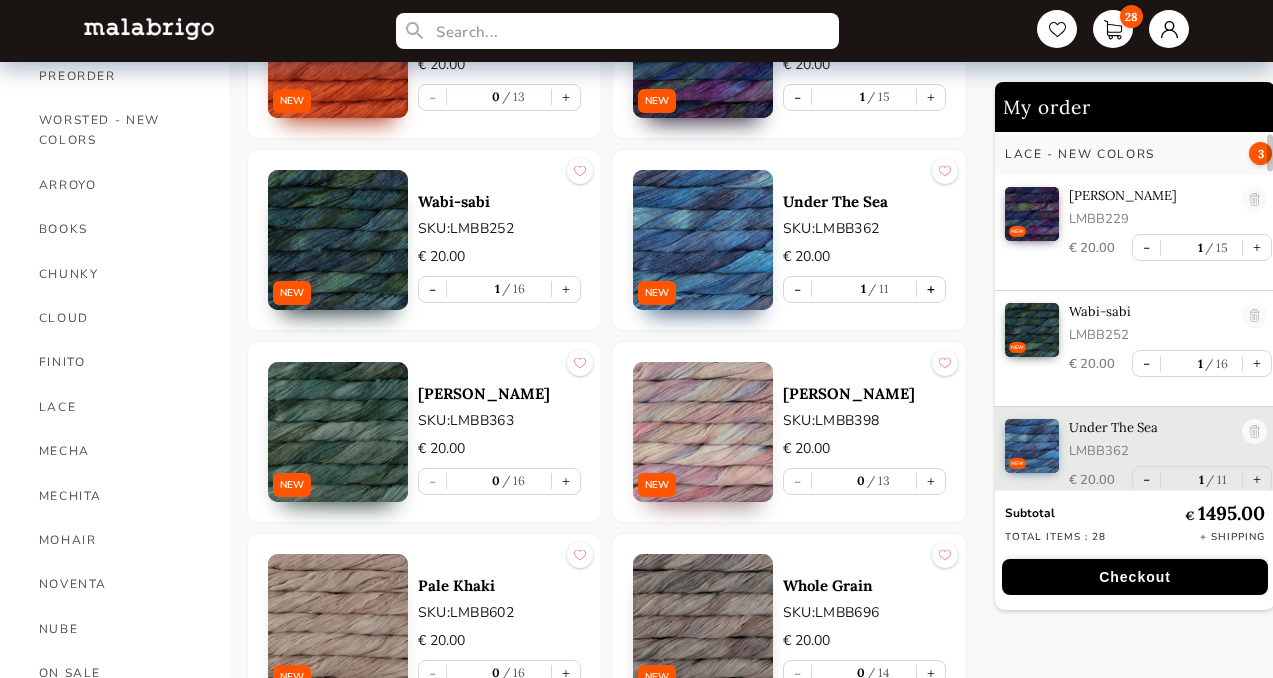 scroll, scrollTop: 8, scrollLeft: 0, axis: vertical 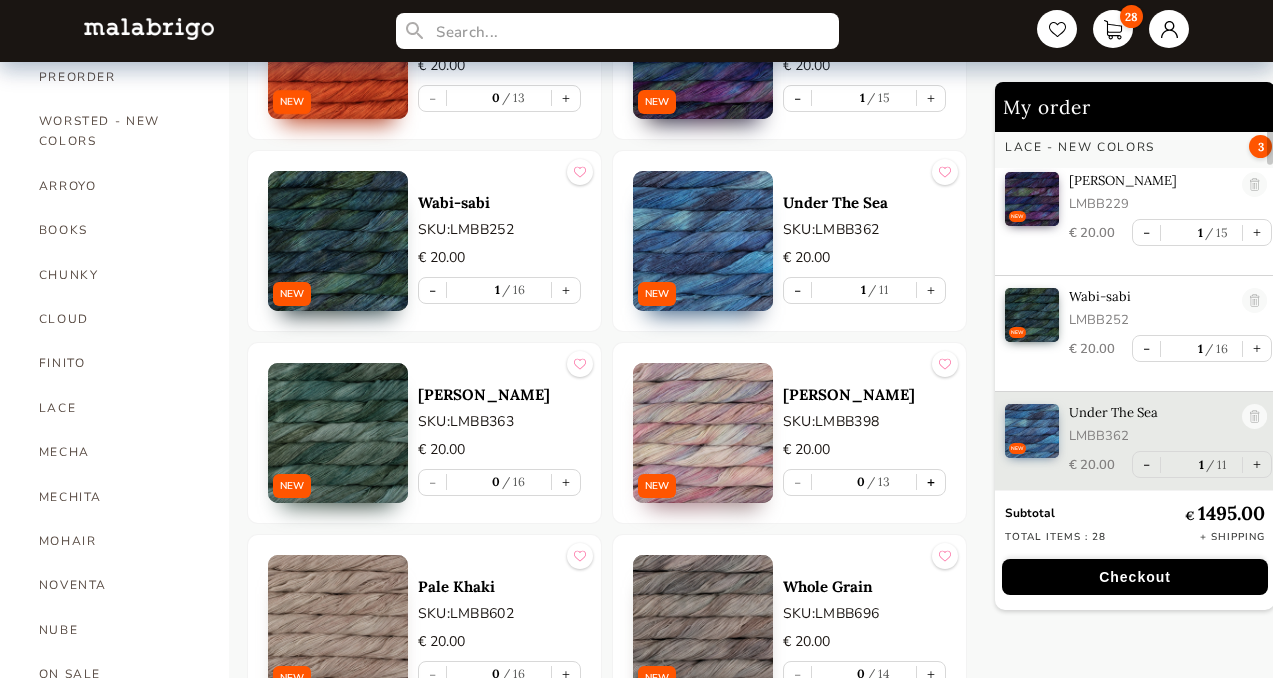 click on "+" at bounding box center [931, 482] 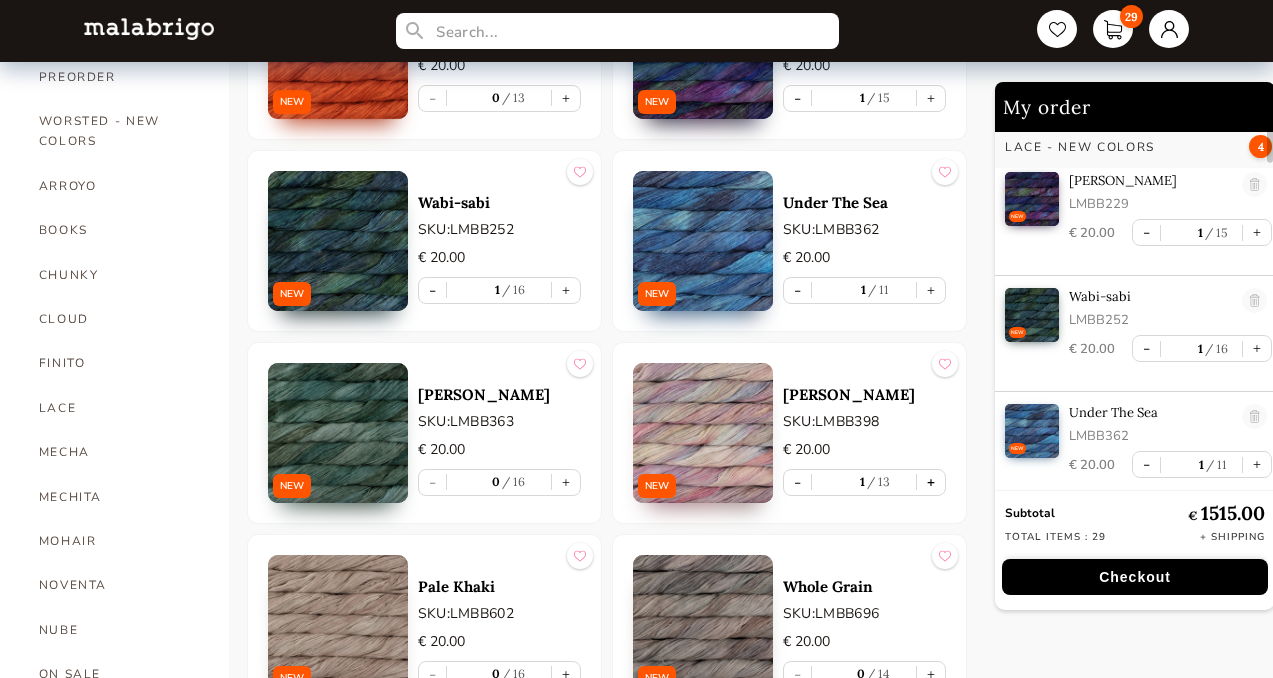 scroll, scrollTop: 535, scrollLeft: 0, axis: vertical 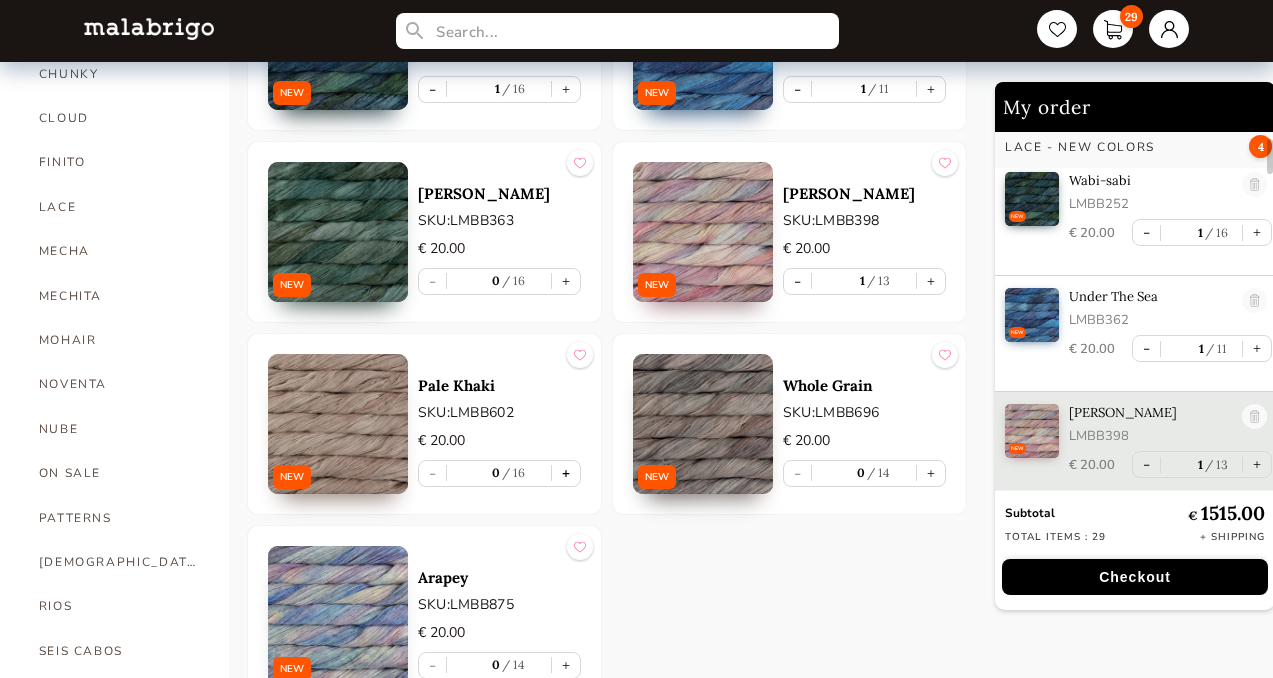 click on "+" at bounding box center [566, 473] 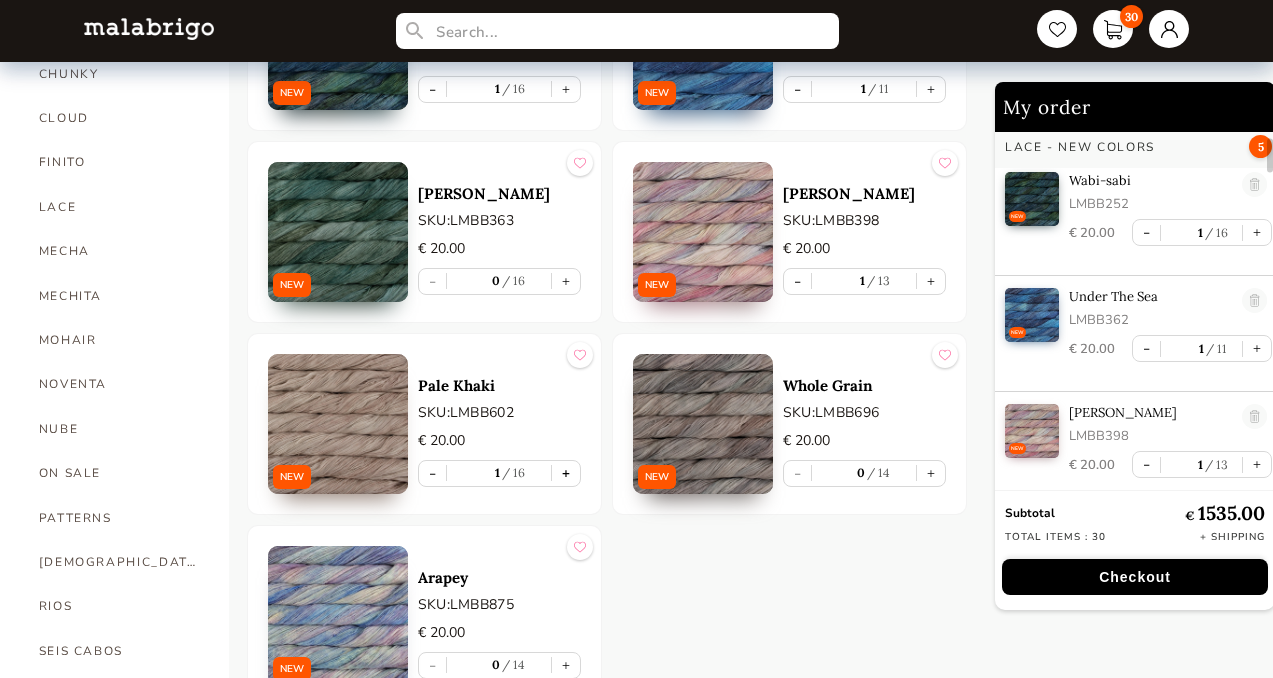 scroll, scrollTop: 174, scrollLeft: 0, axis: vertical 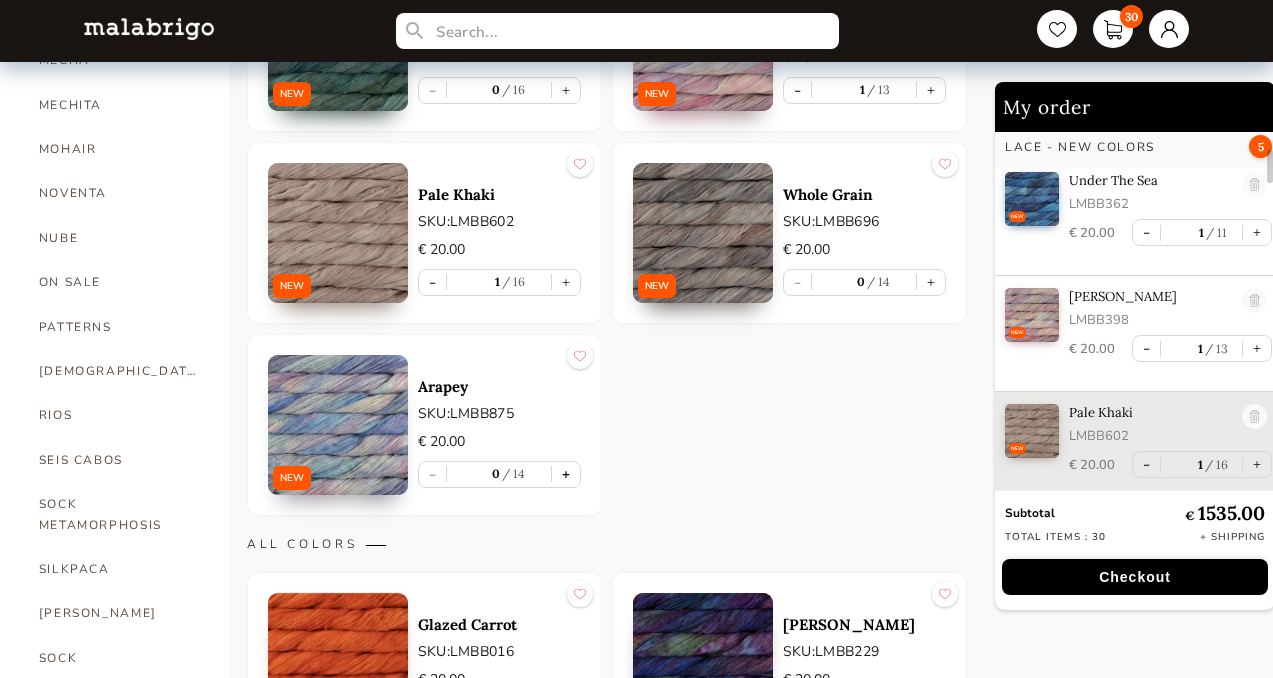 click on "+" at bounding box center (566, 474) 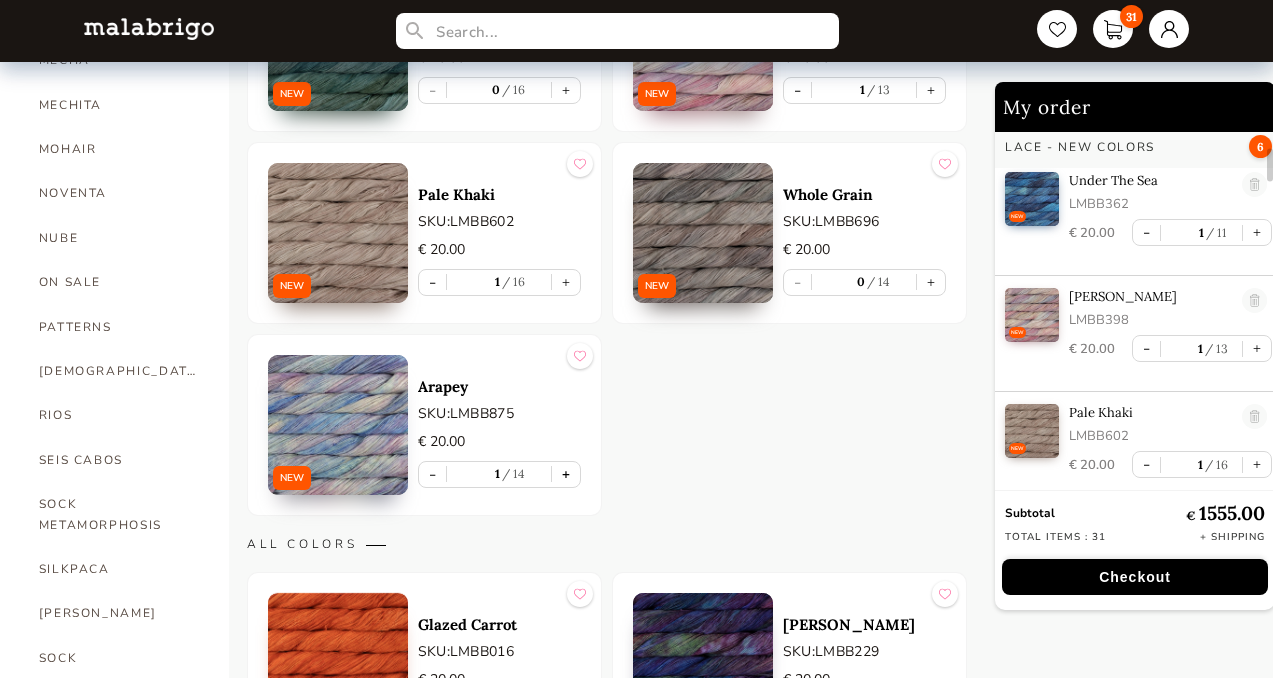 scroll, scrollTop: 926, scrollLeft: 0, axis: vertical 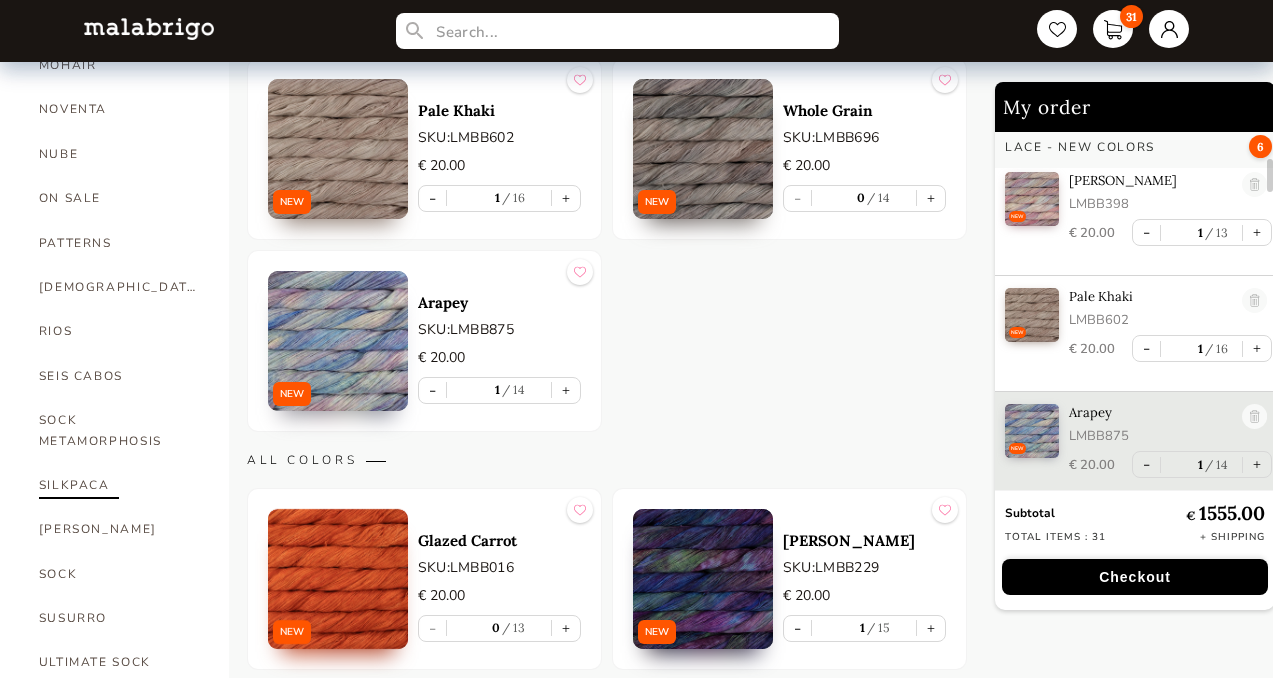 click on "SILKPACA" at bounding box center [119, 485] 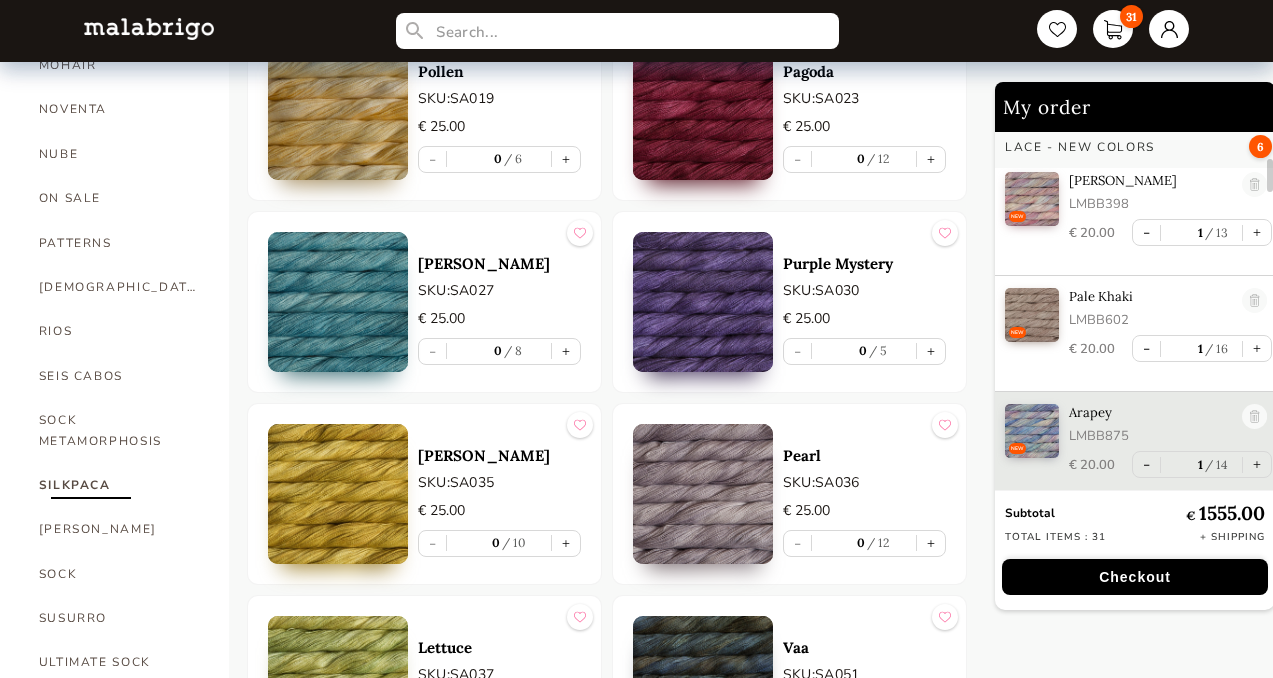 scroll, scrollTop: 4224, scrollLeft: 0, axis: vertical 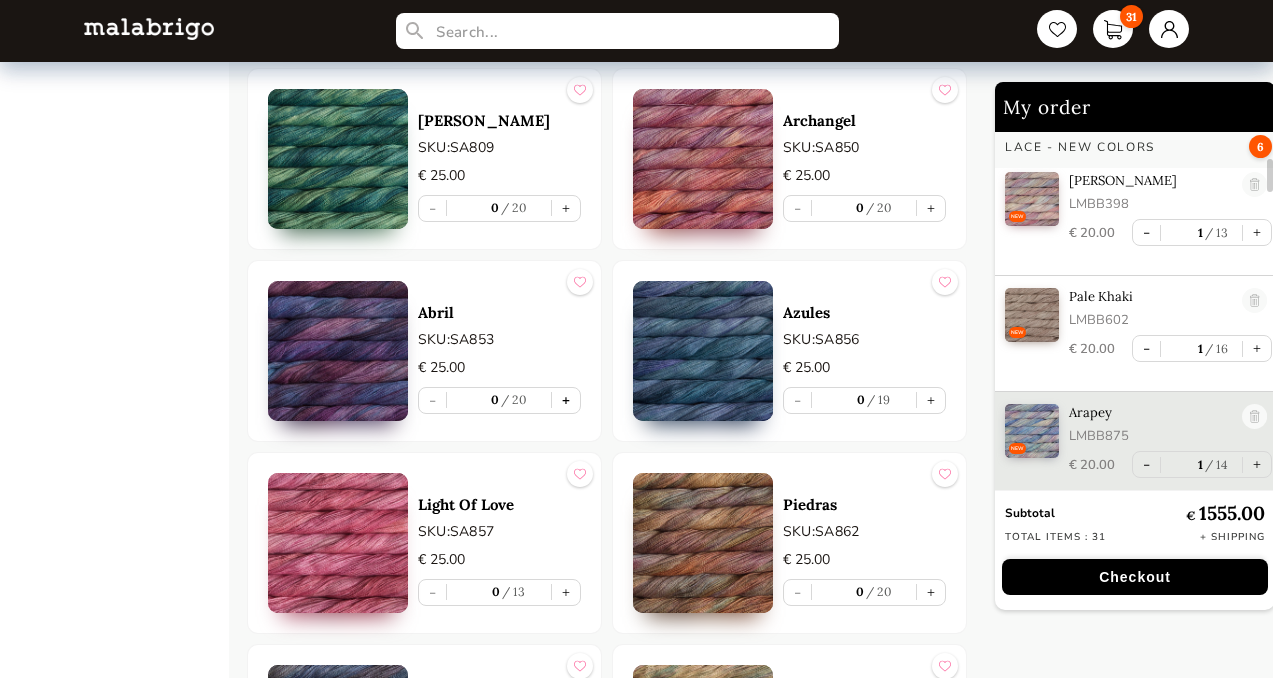 click on "+" at bounding box center [566, 400] 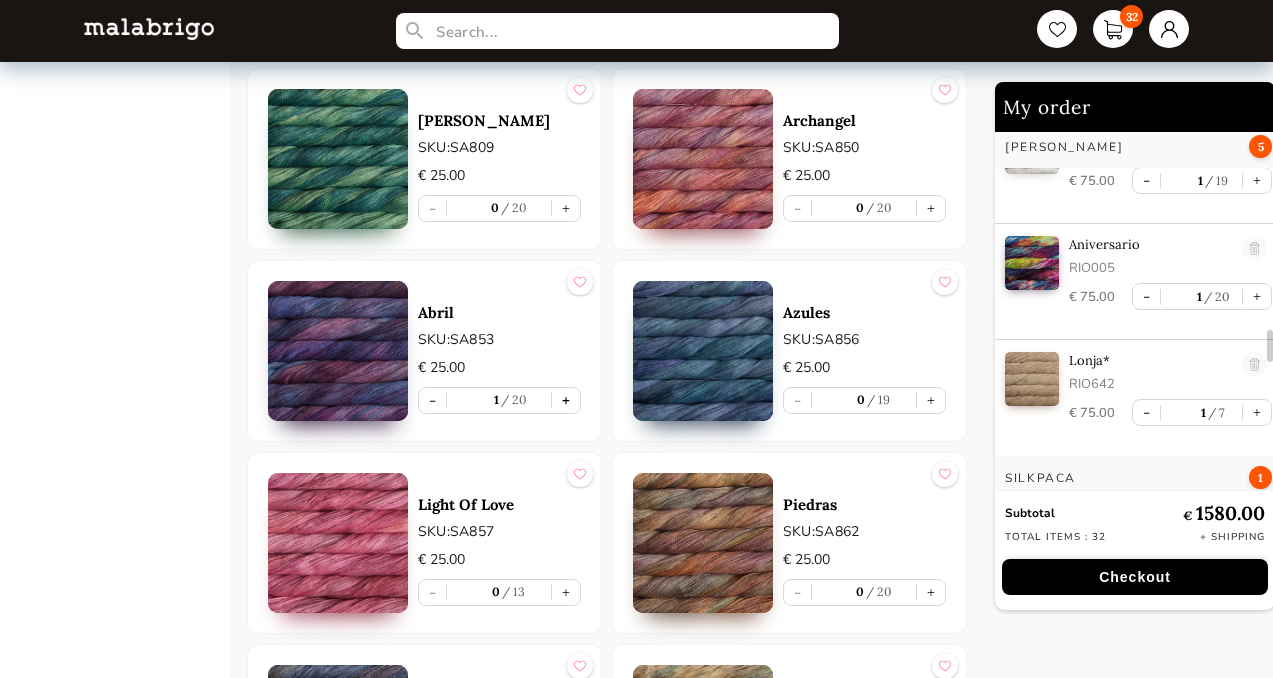 scroll, scrollTop: 2436, scrollLeft: 0, axis: vertical 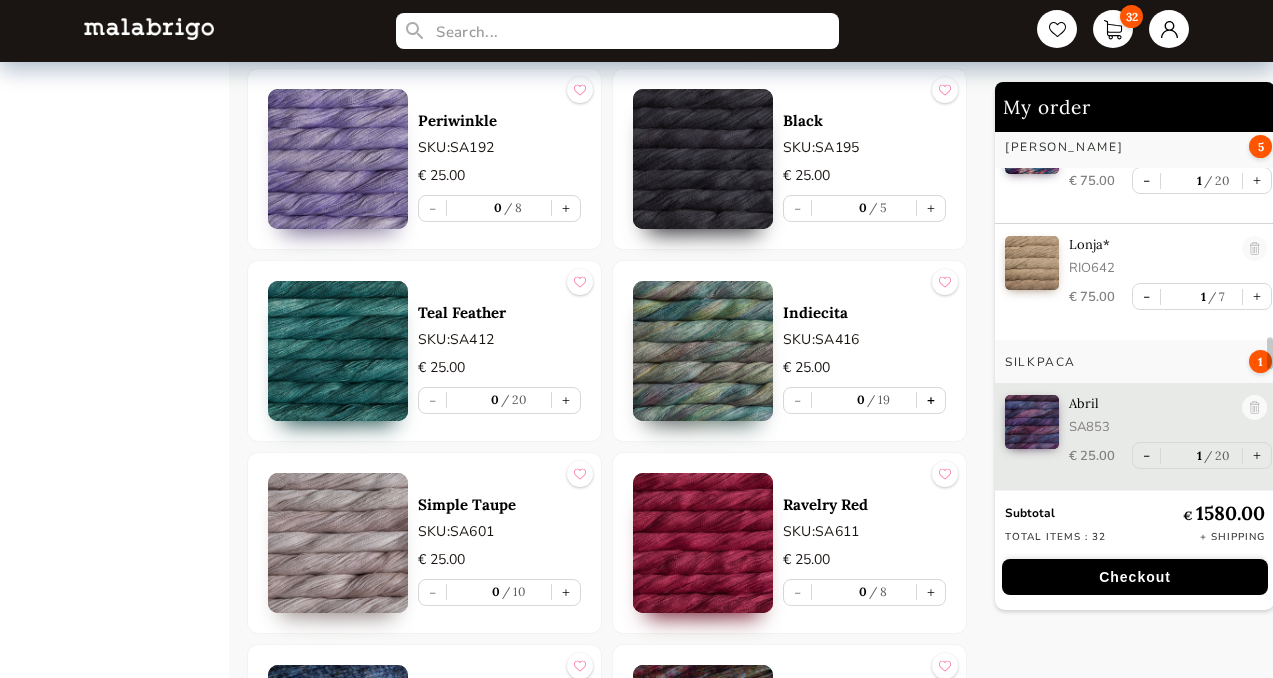 click on "+" at bounding box center [931, 400] 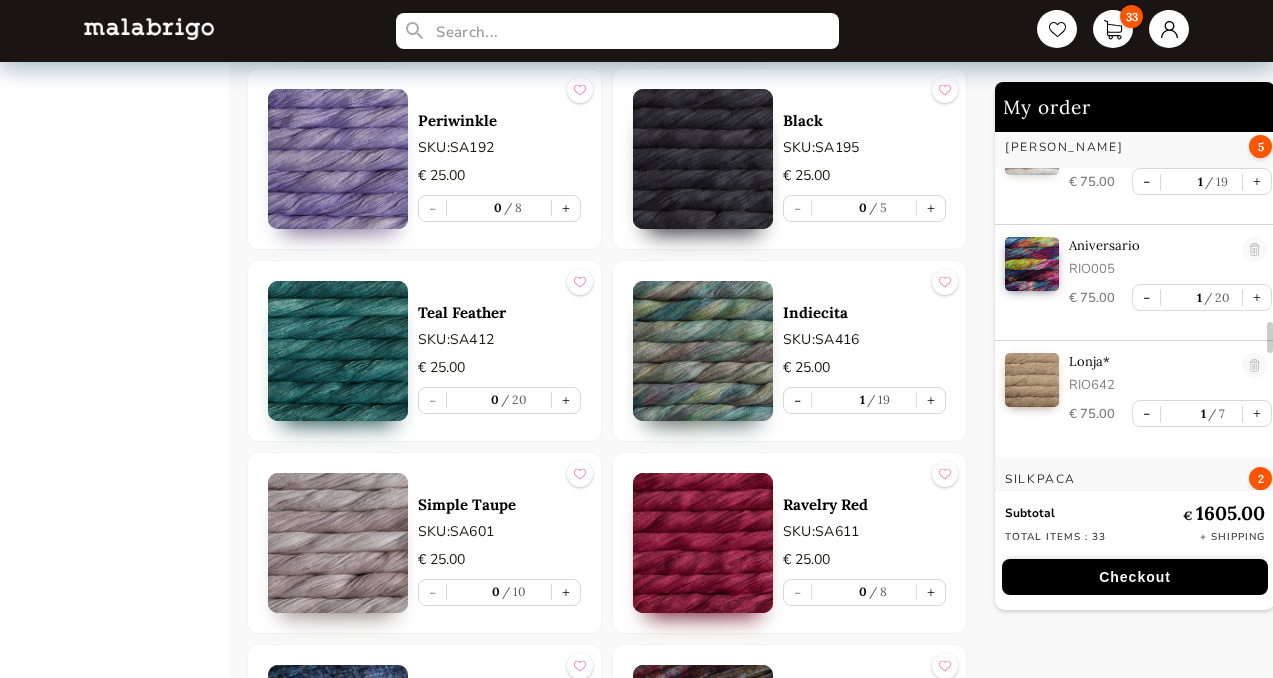 scroll, scrollTop: 2330, scrollLeft: 0, axis: vertical 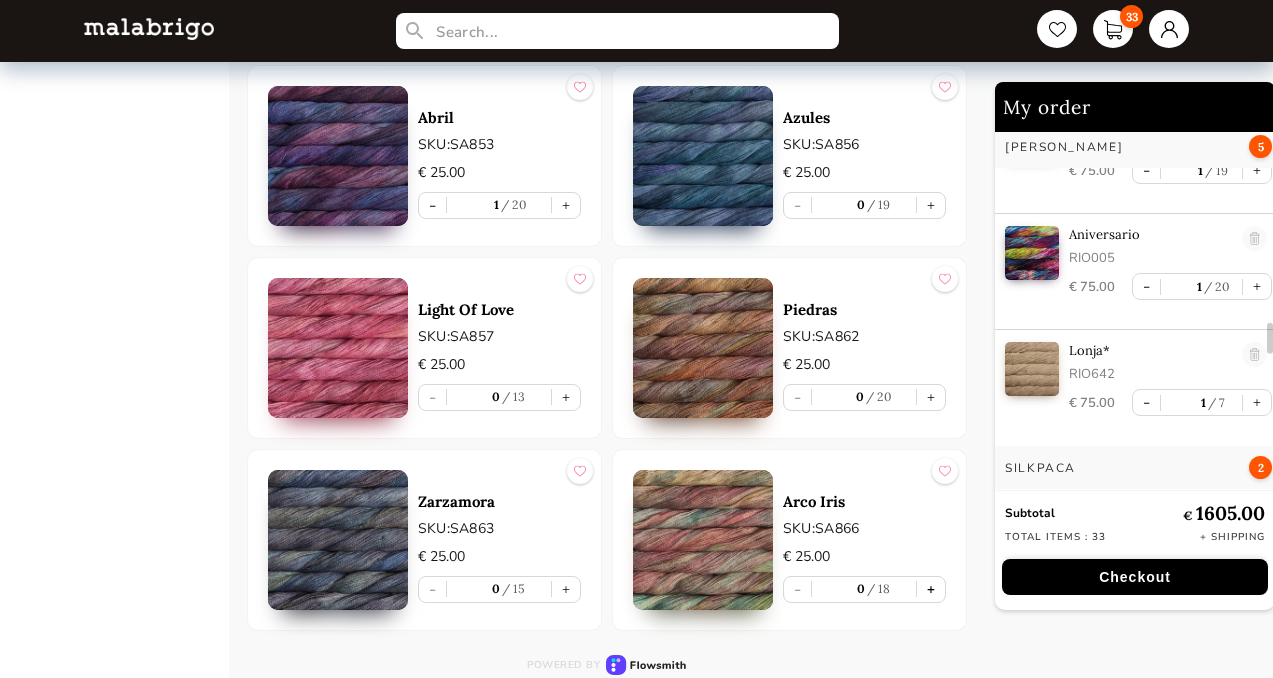 click on "+" at bounding box center [931, 589] 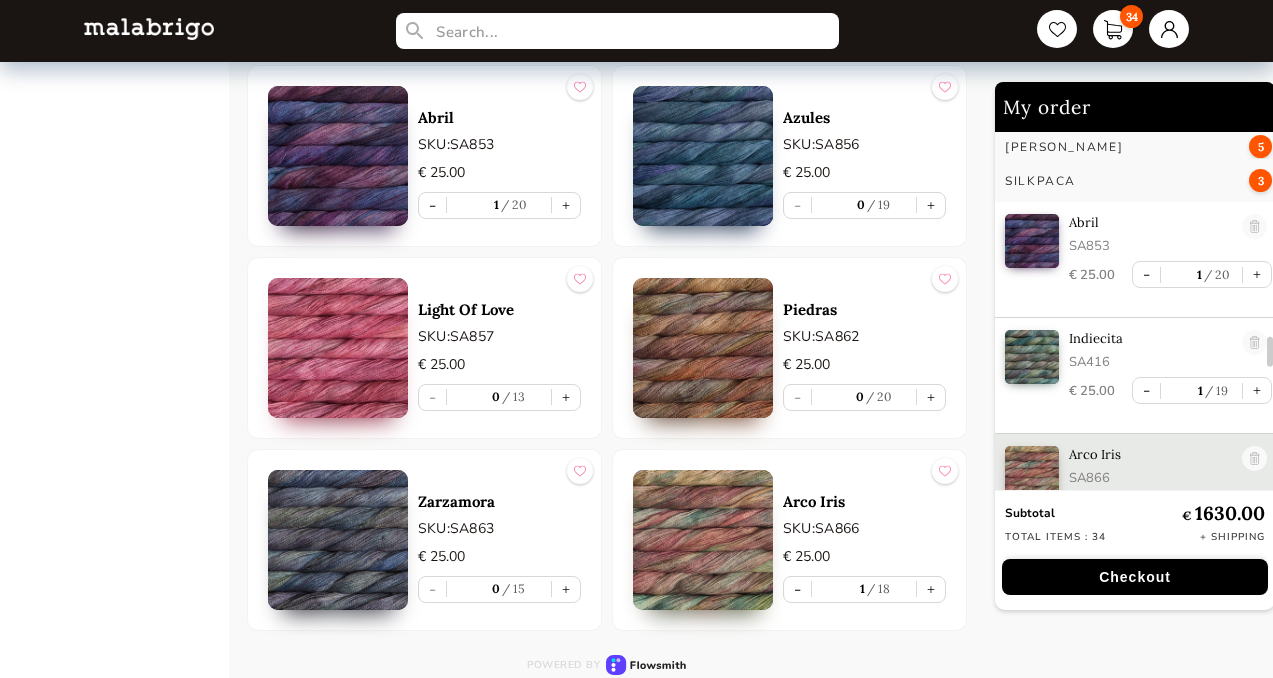 scroll, scrollTop: 2668, scrollLeft: 0, axis: vertical 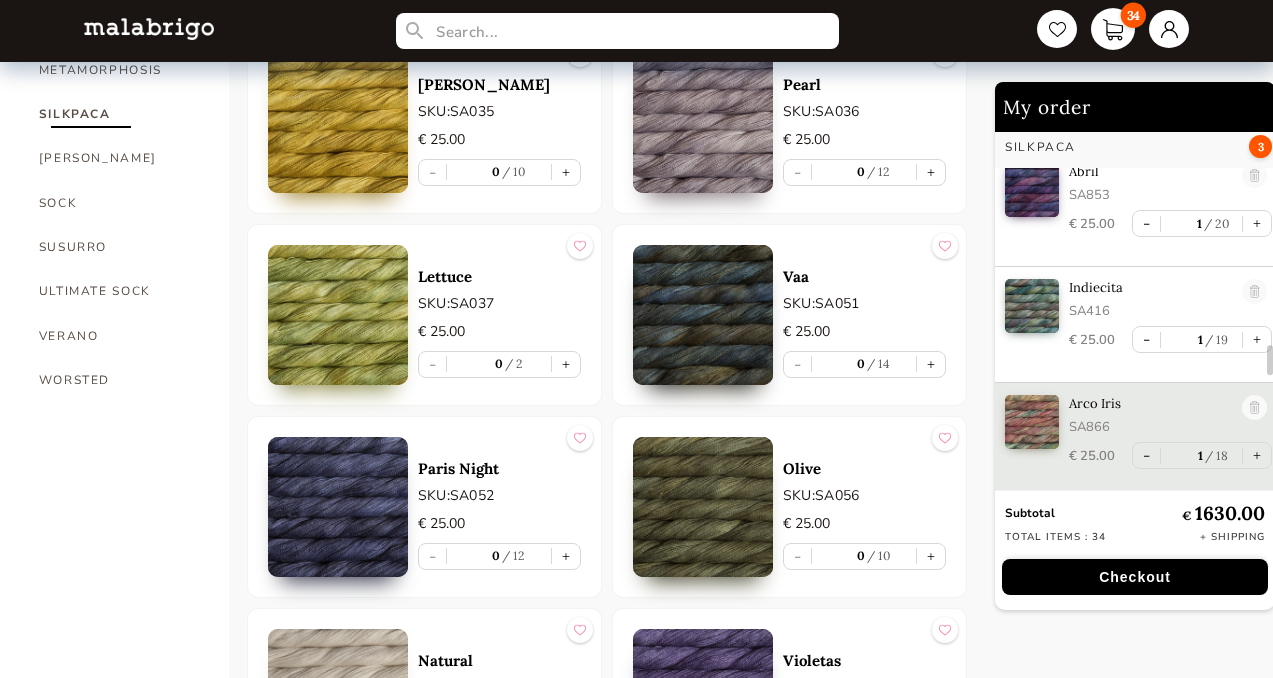 click on "34" at bounding box center [1113, 29] 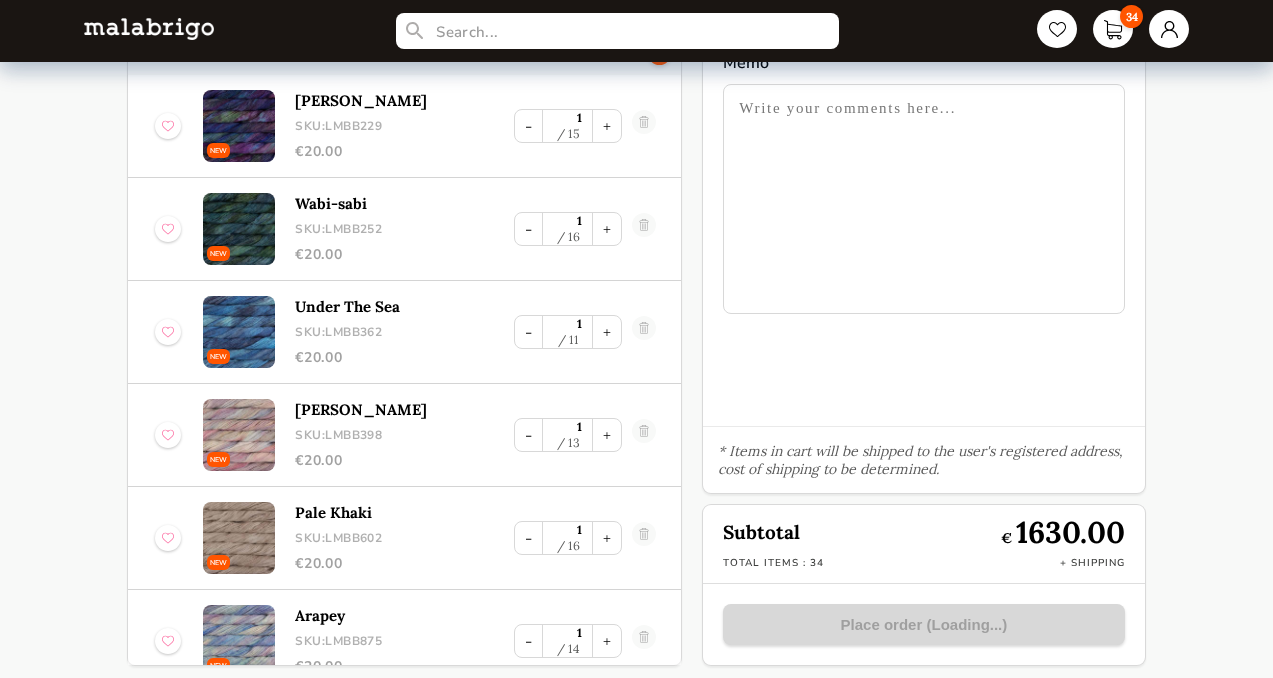 scroll, scrollTop: 132, scrollLeft: 0, axis: vertical 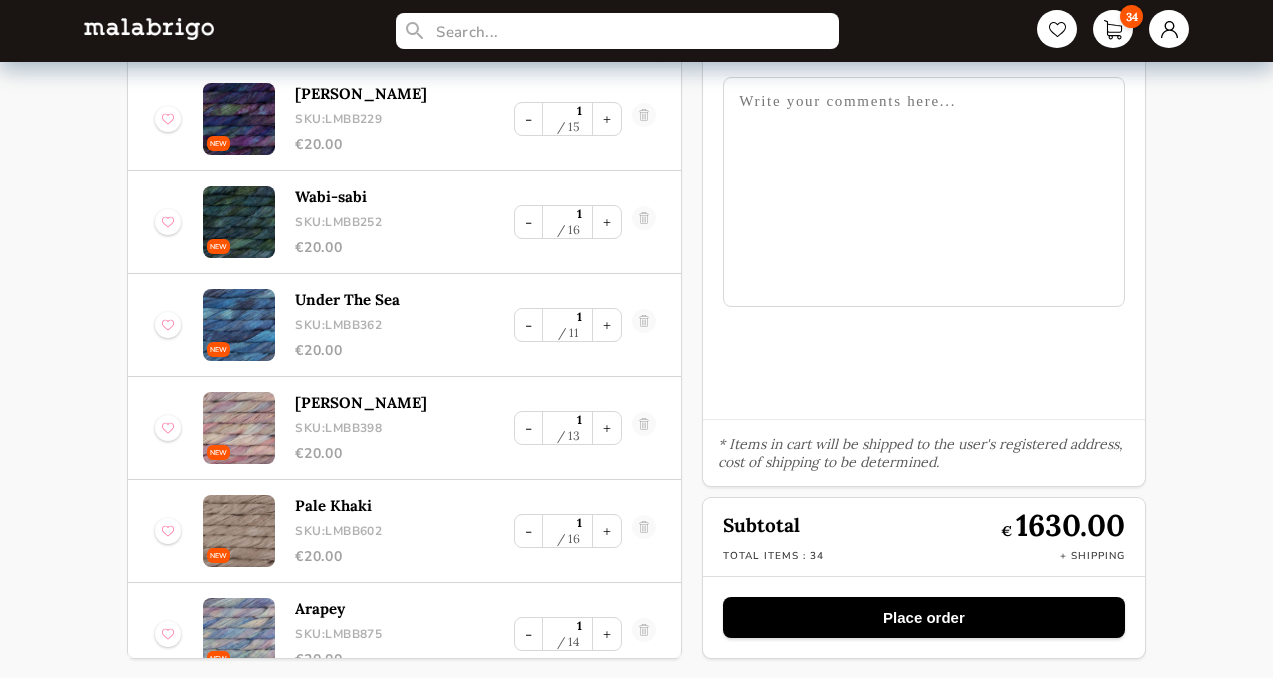 click on "Place order" at bounding box center [923, 617] 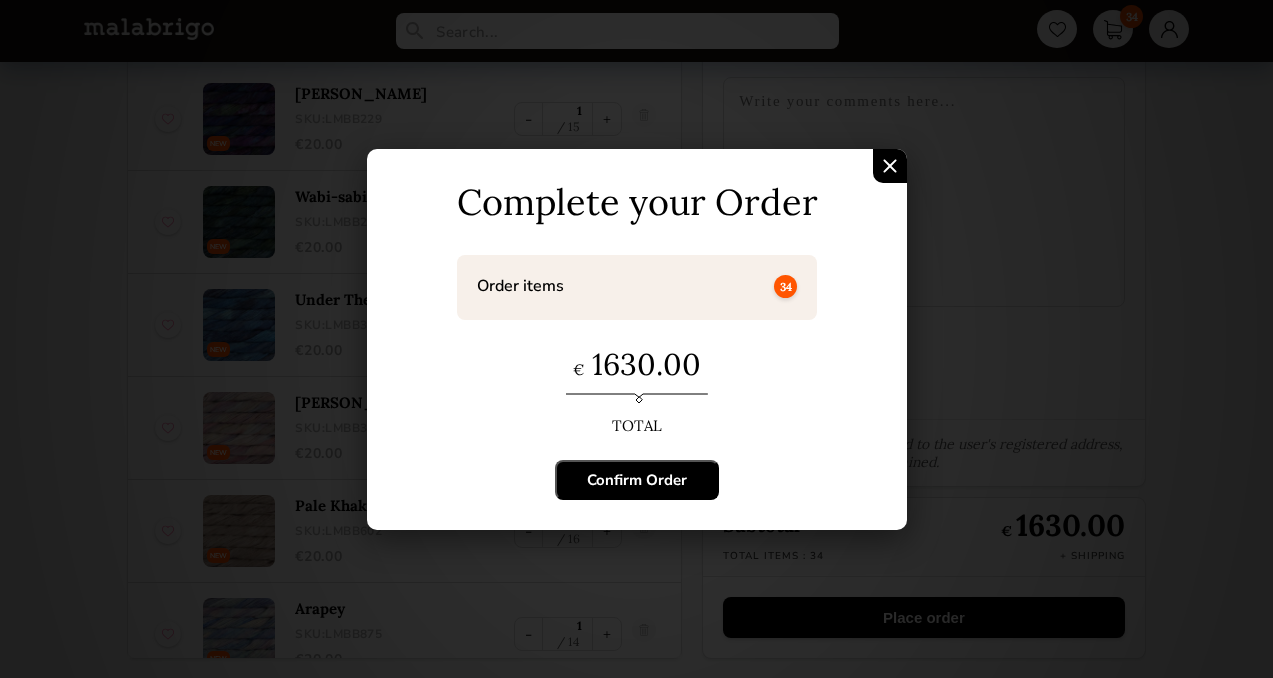 click on "Confirm Order" at bounding box center (637, 480) 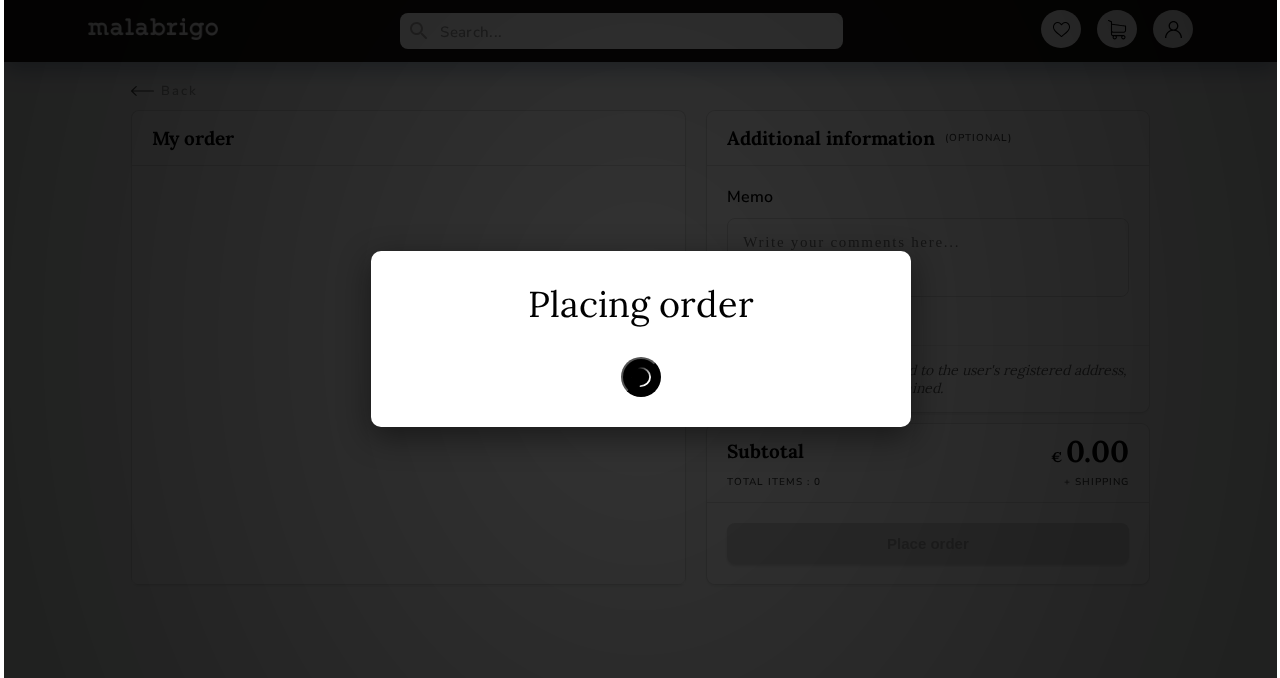 scroll, scrollTop: 0, scrollLeft: 0, axis: both 